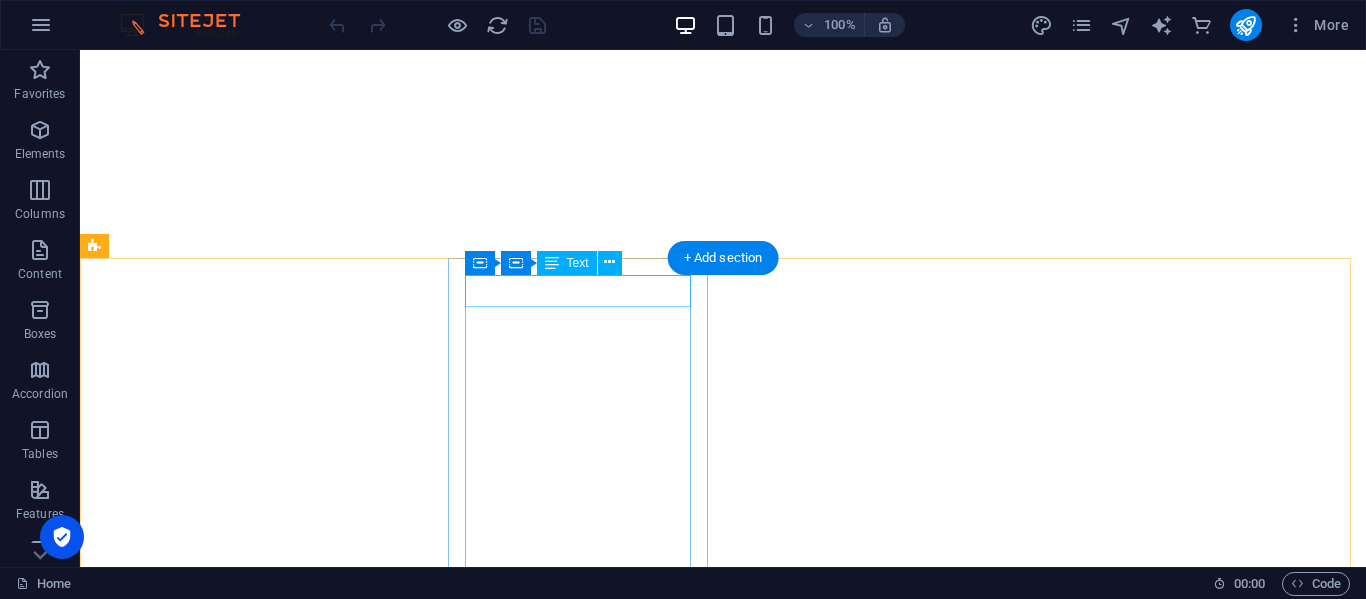 scroll, scrollTop: 0, scrollLeft: 0, axis: both 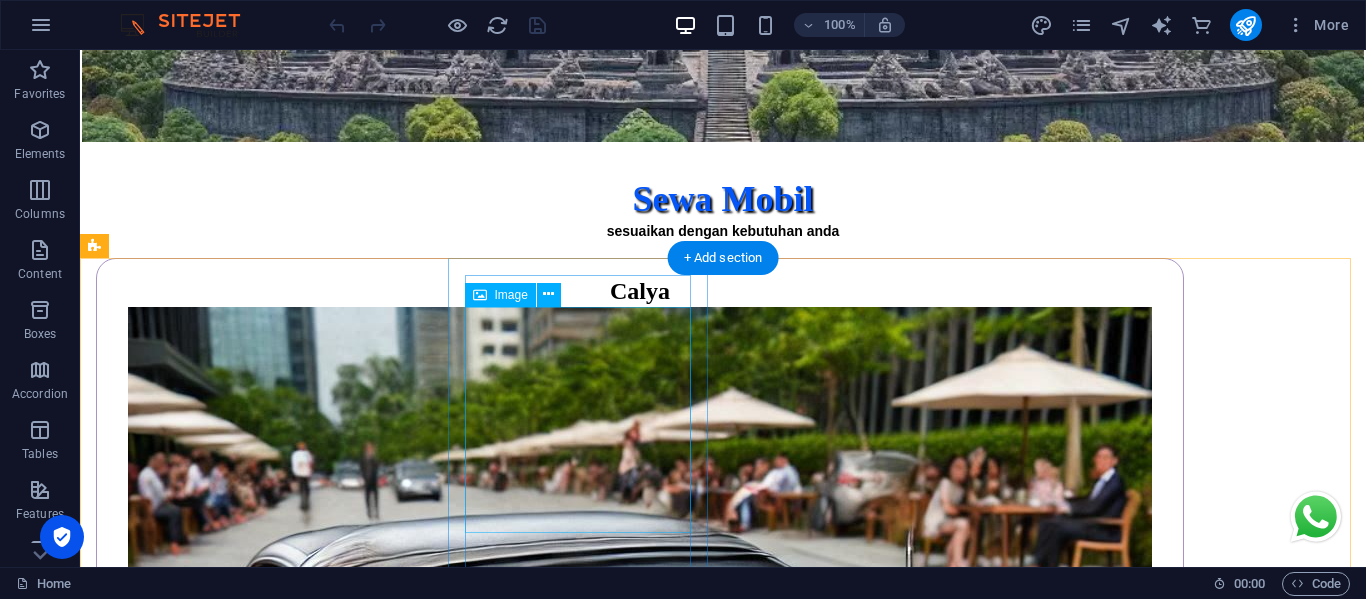 click at bounding box center (640, 2014) 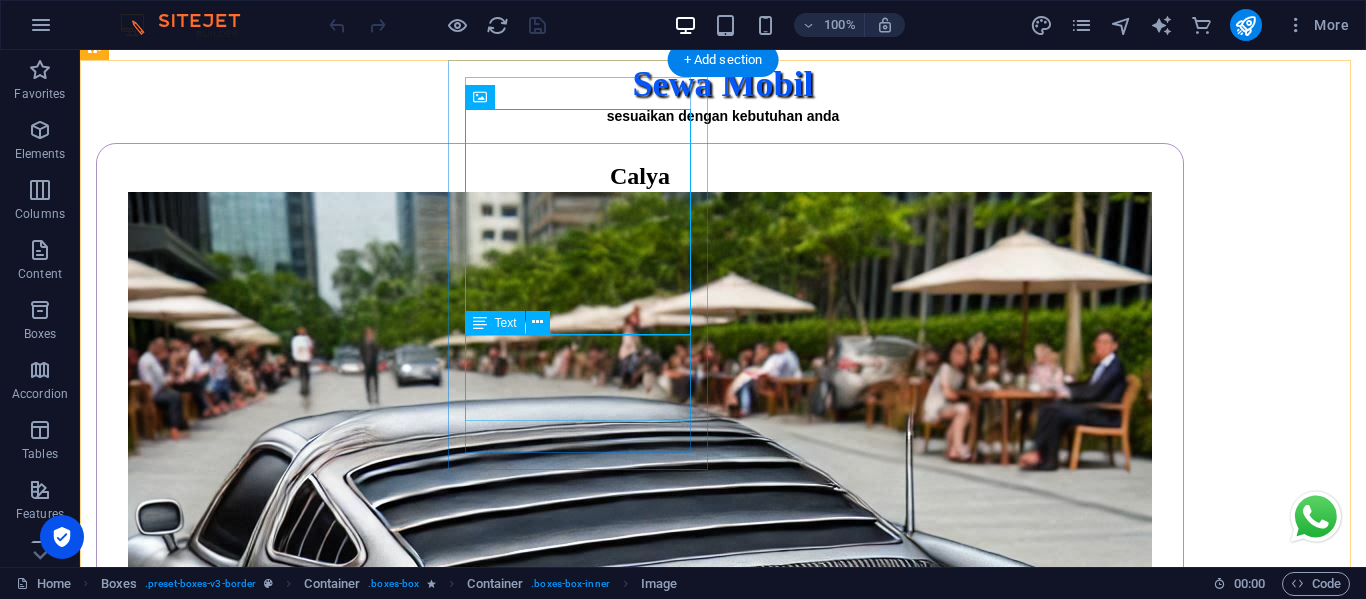 scroll, scrollTop: 600, scrollLeft: 0, axis: vertical 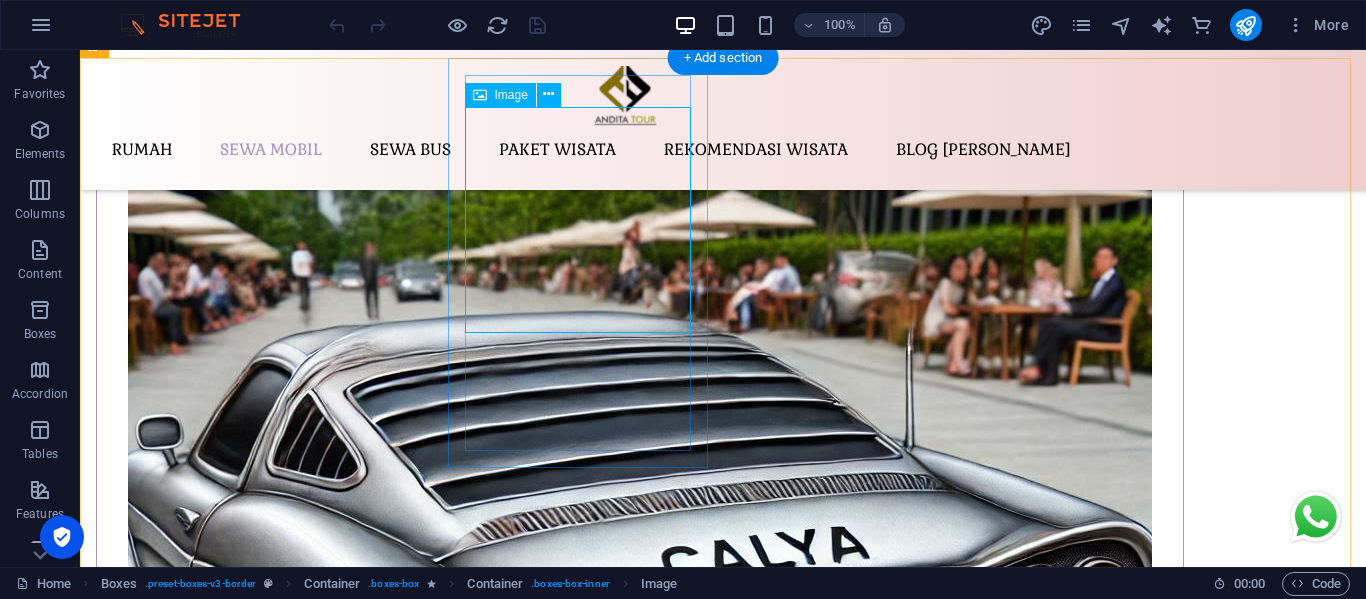 click at bounding box center [640, 1814] 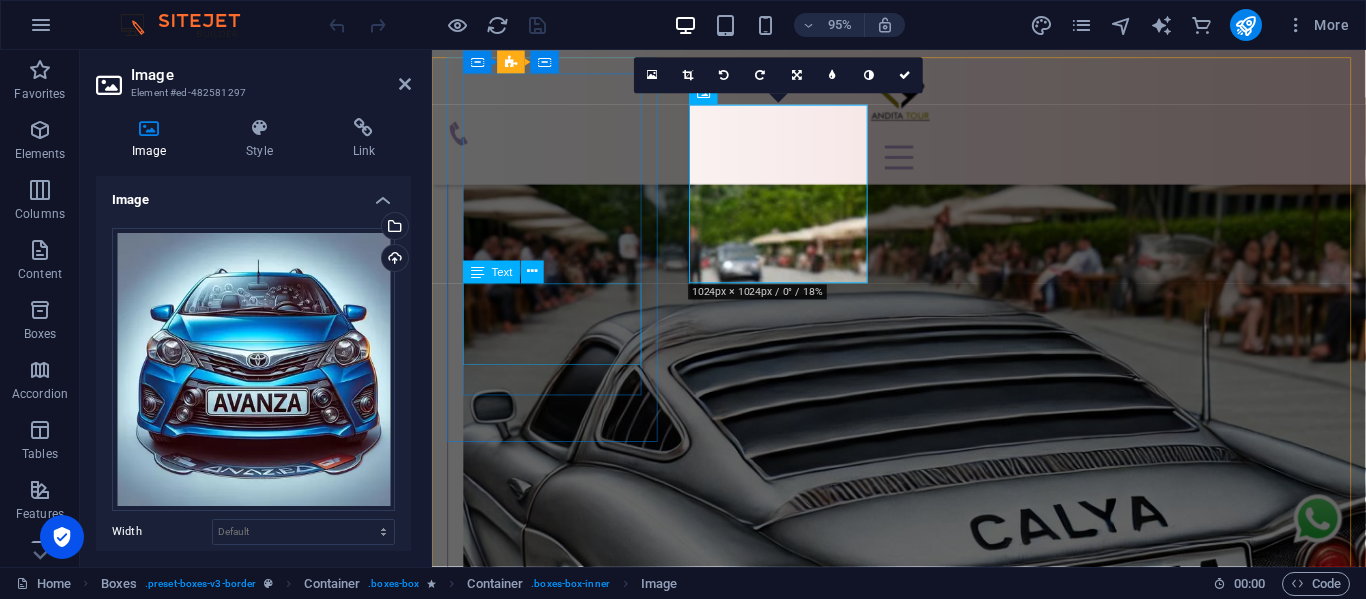 scroll, scrollTop: 591, scrollLeft: 0, axis: vertical 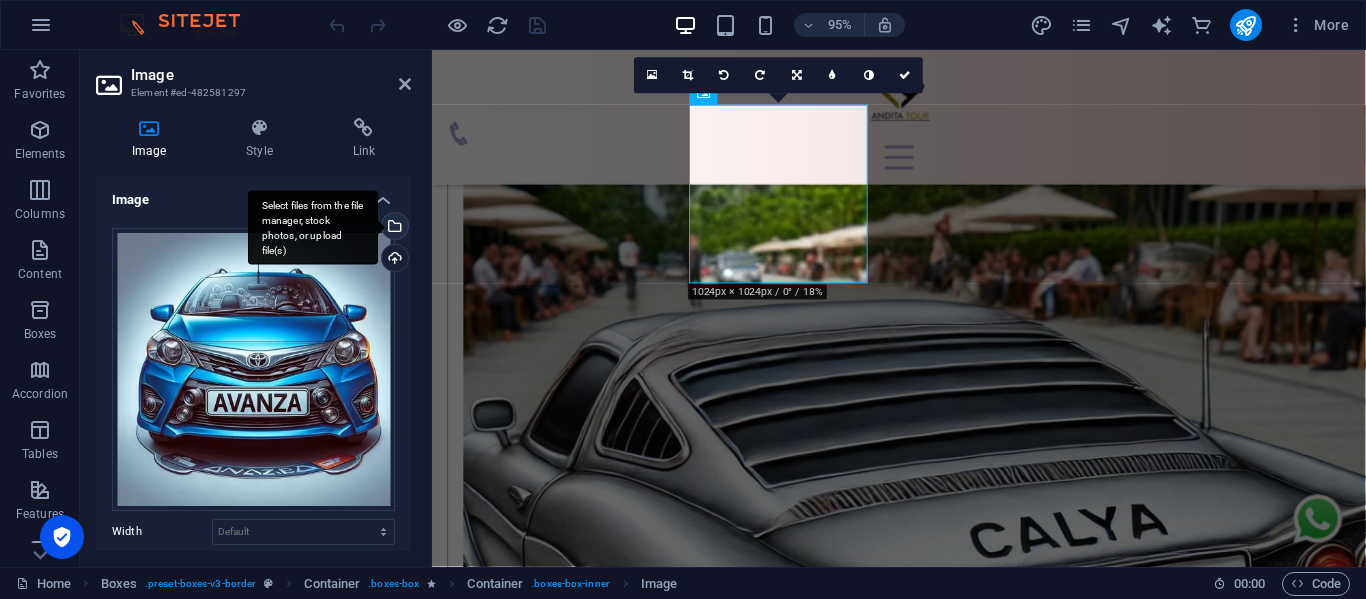 click on "Select files from the file manager, stock photos, or upload file(s)" at bounding box center [393, 228] 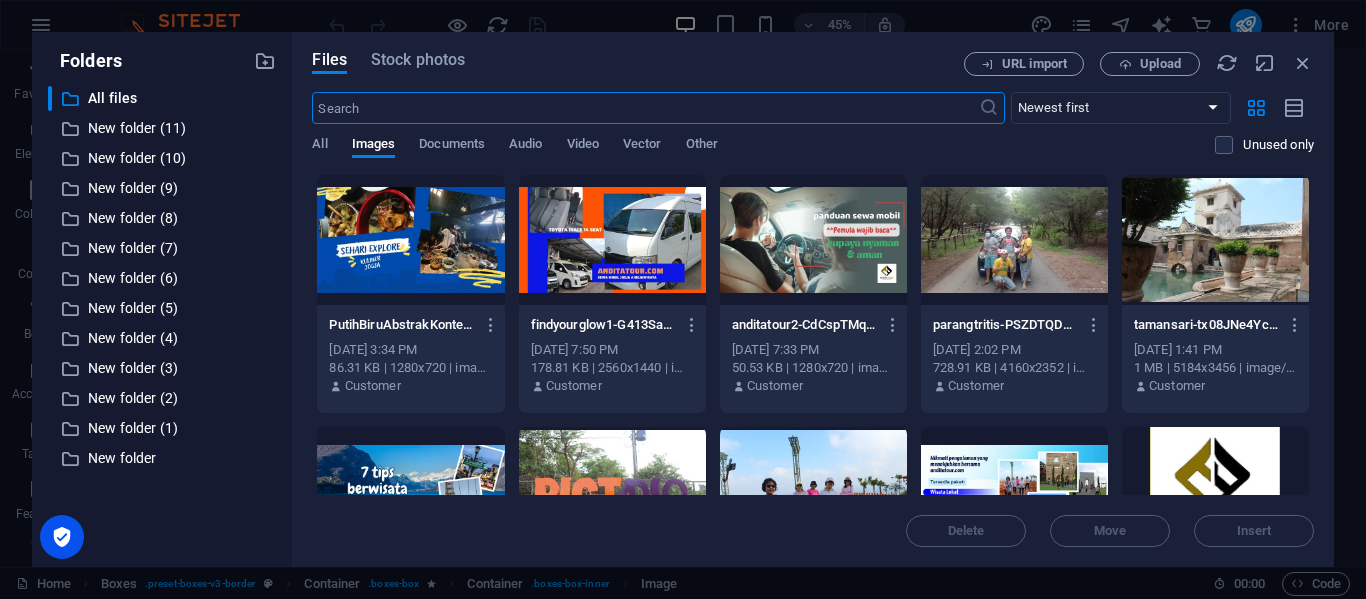 scroll, scrollTop: 1135, scrollLeft: 0, axis: vertical 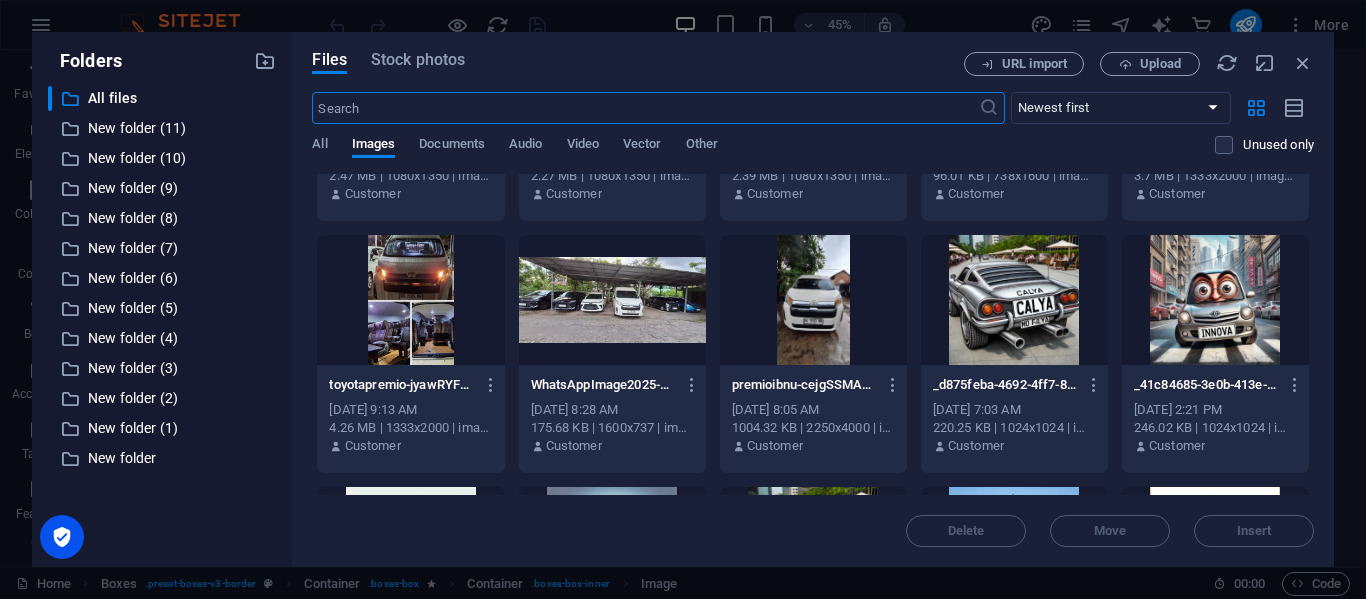 click at bounding box center [1014, 300] 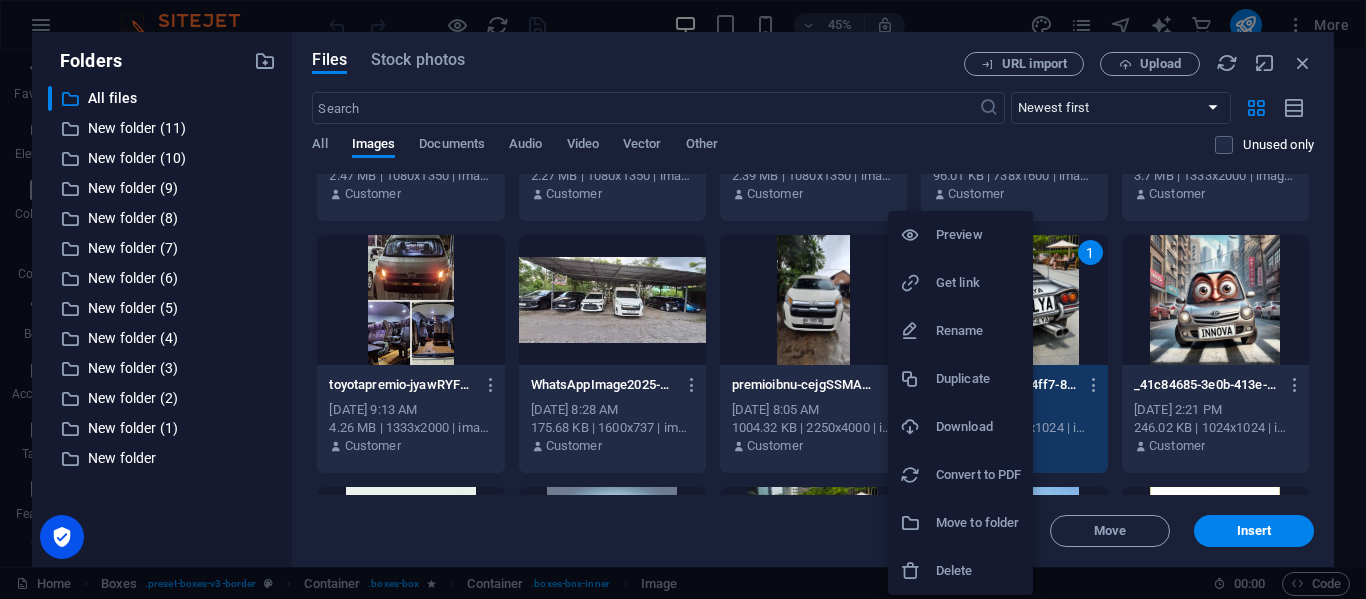 click on "Download" at bounding box center (978, 427) 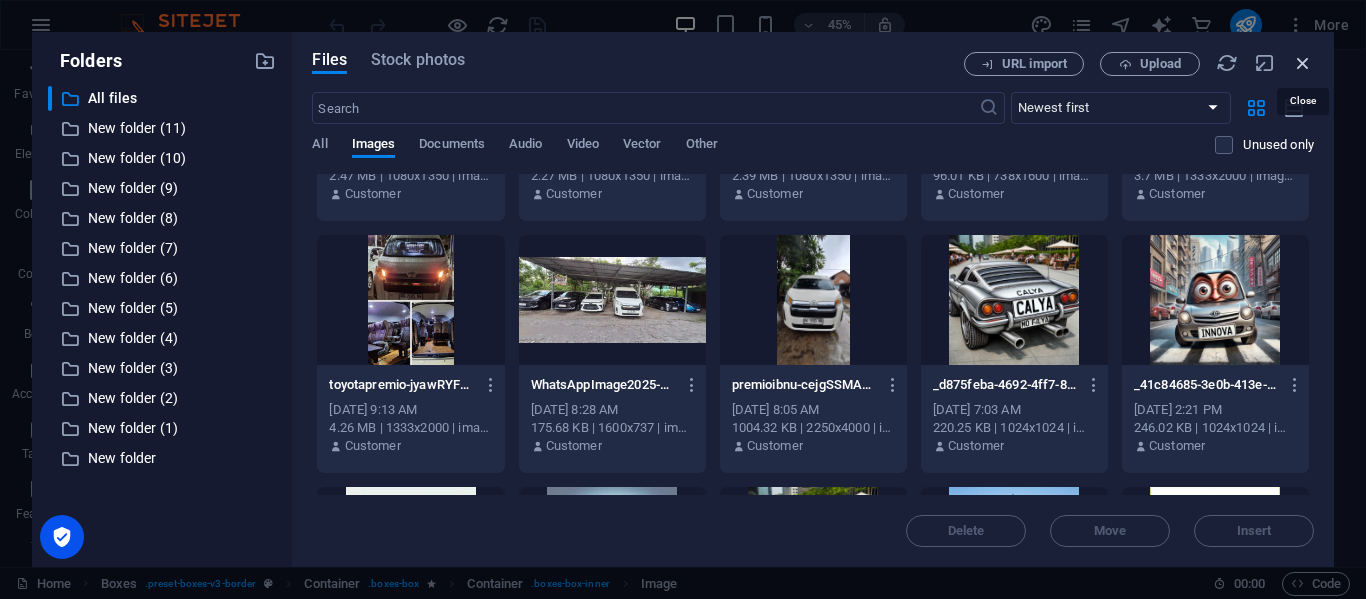 click at bounding box center [1303, 63] 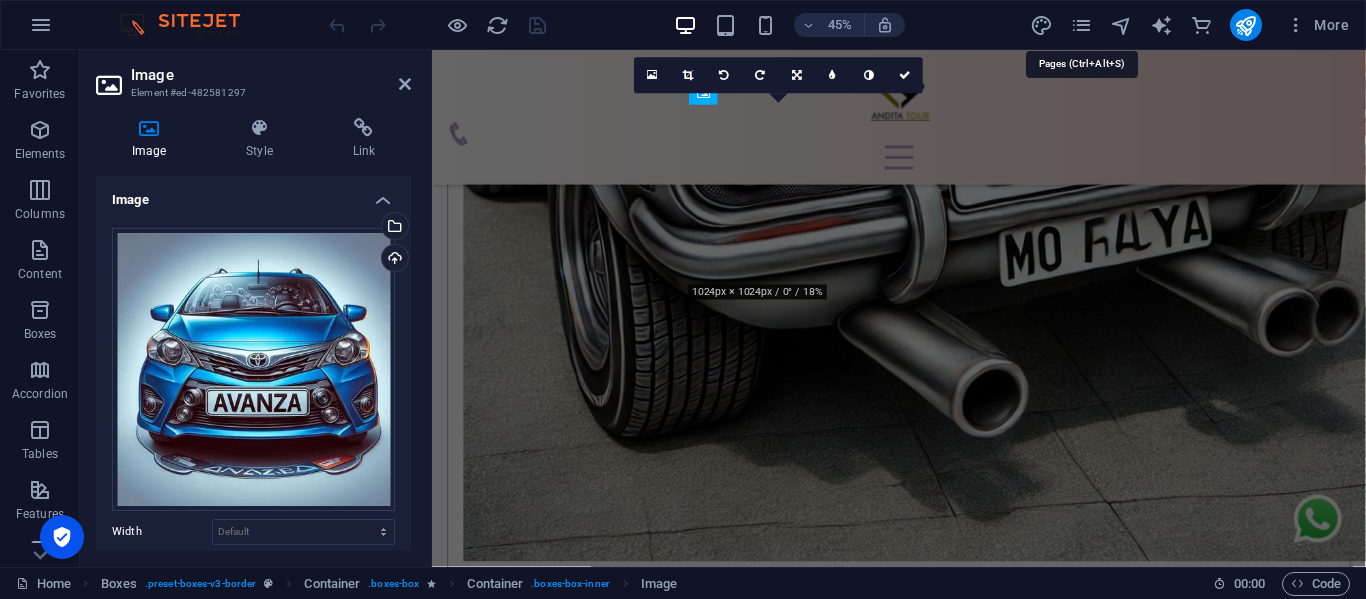 scroll, scrollTop: 591, scrollLeft: 0, axis: vertical 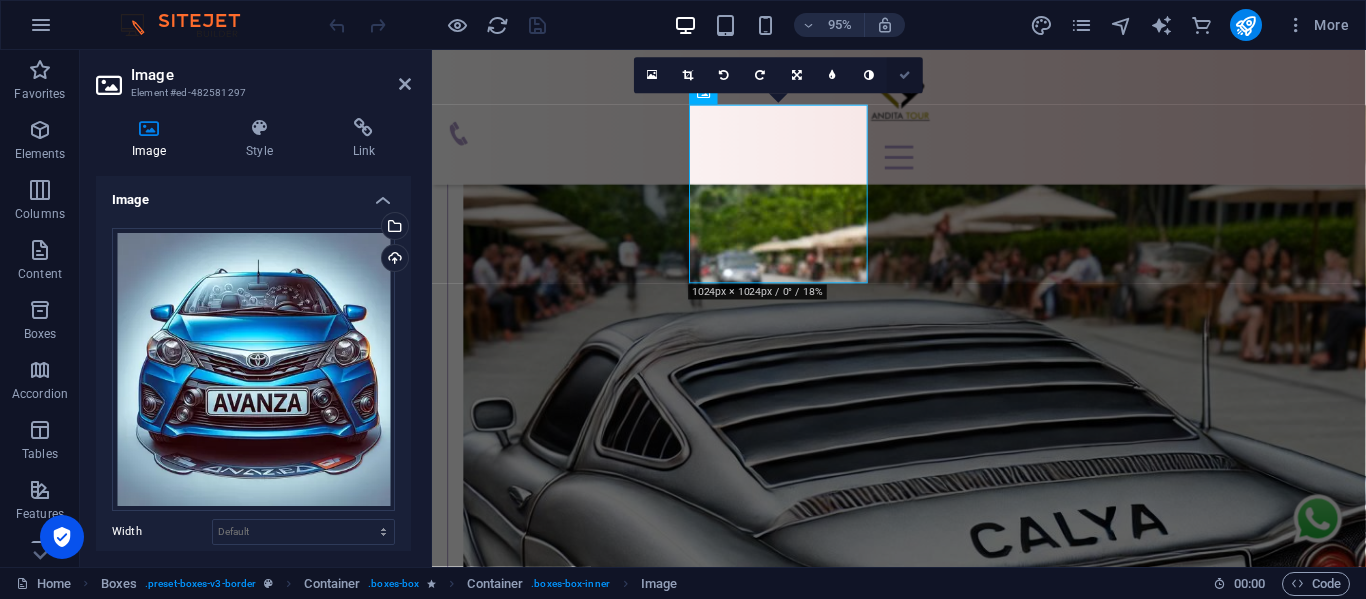 click at bounding box center [905, 75] 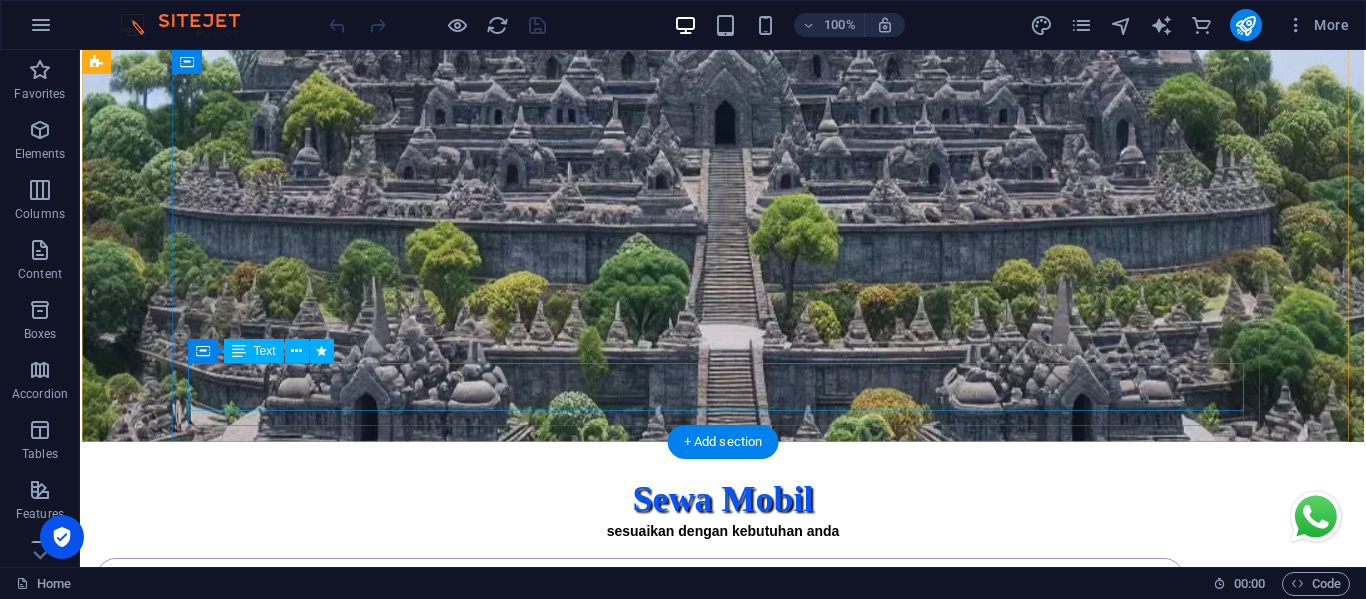 scroll, scrollTop: 0, scrollLeft: 0, axis: both 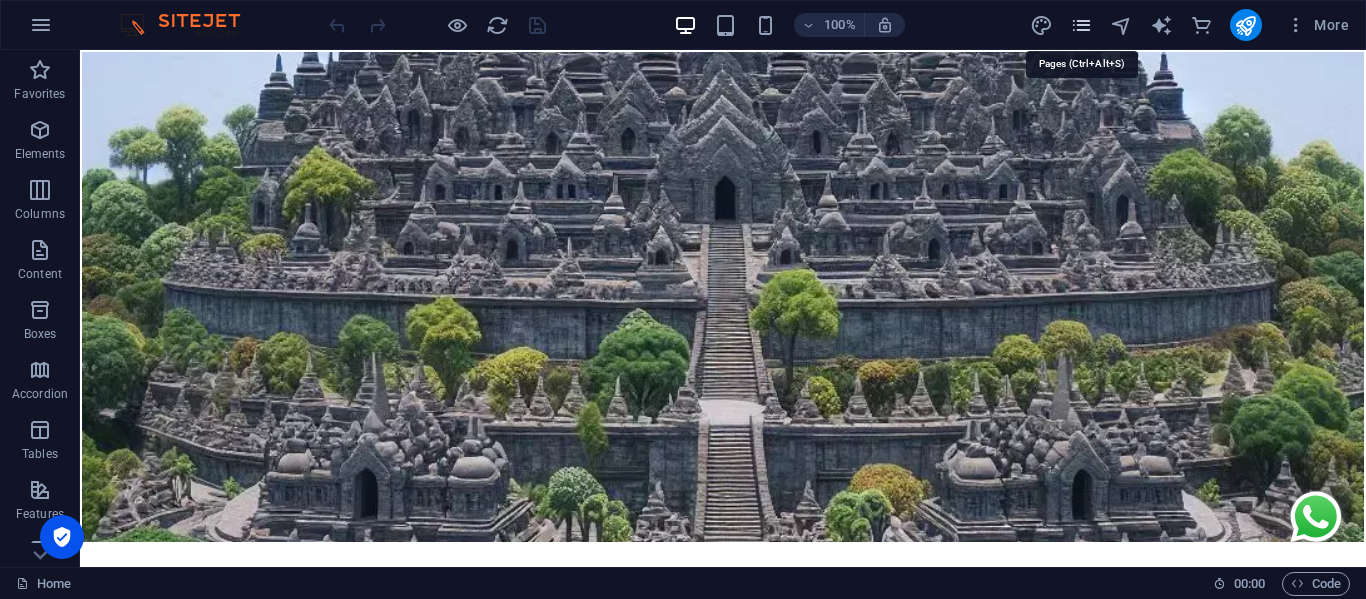 click at bounding box center [1081, 25] 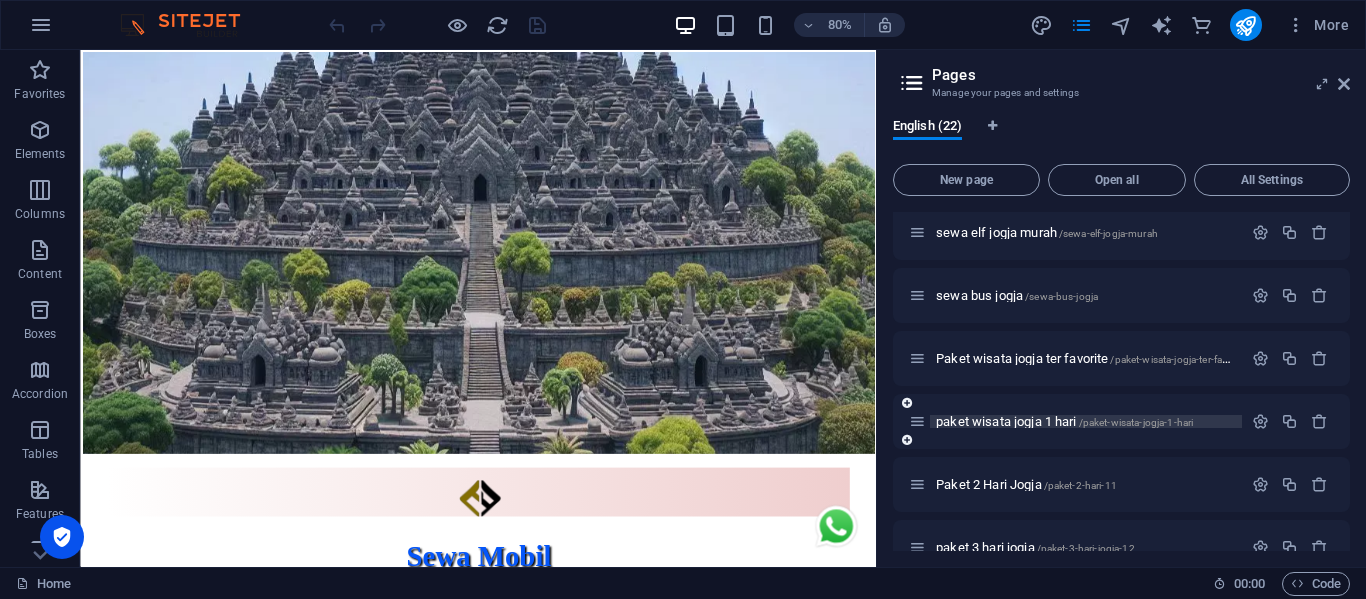 scroll, scrollTop: 1047, scrollLeft: 0, axis: vertical 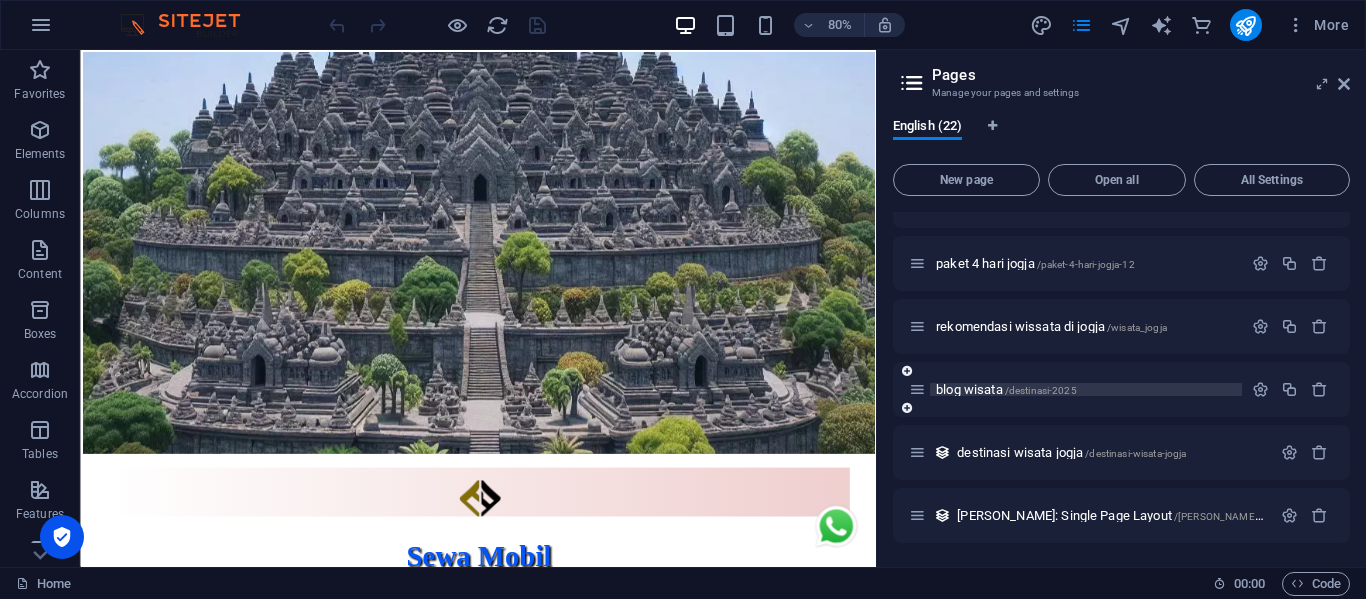 click on "blog wisata /destinasi-2025" at bounding box center (1086, 389) 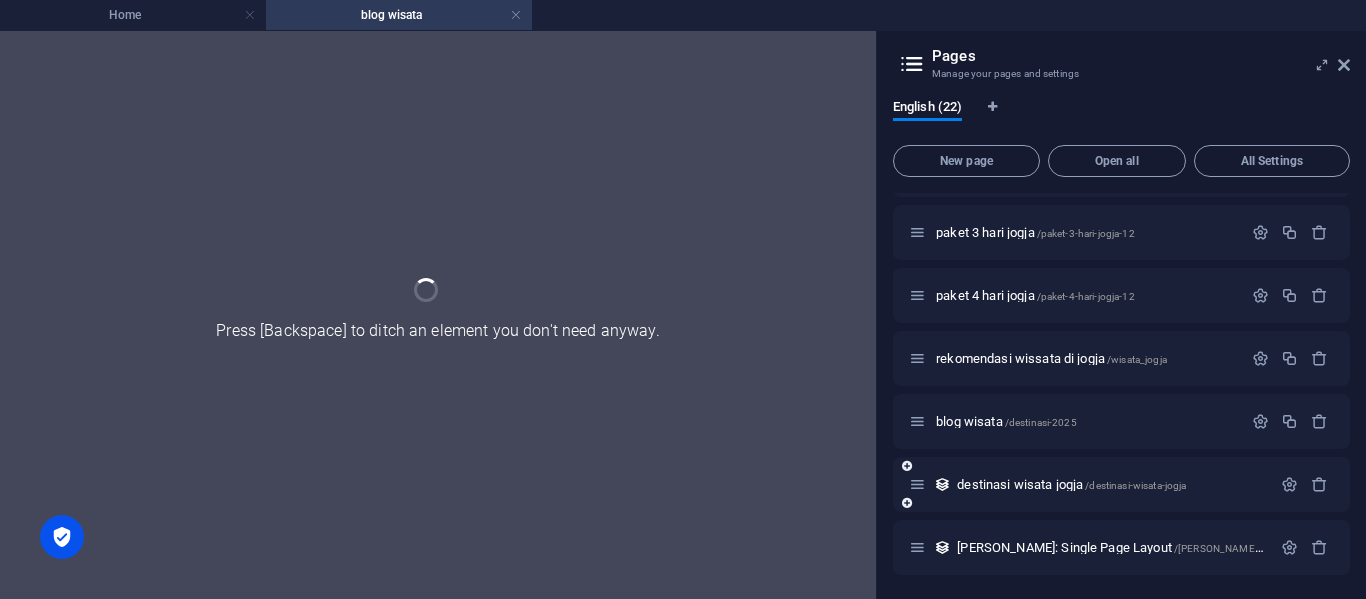 scroll, scrollTop: 996, scrollLeft: 0, axis: vertical 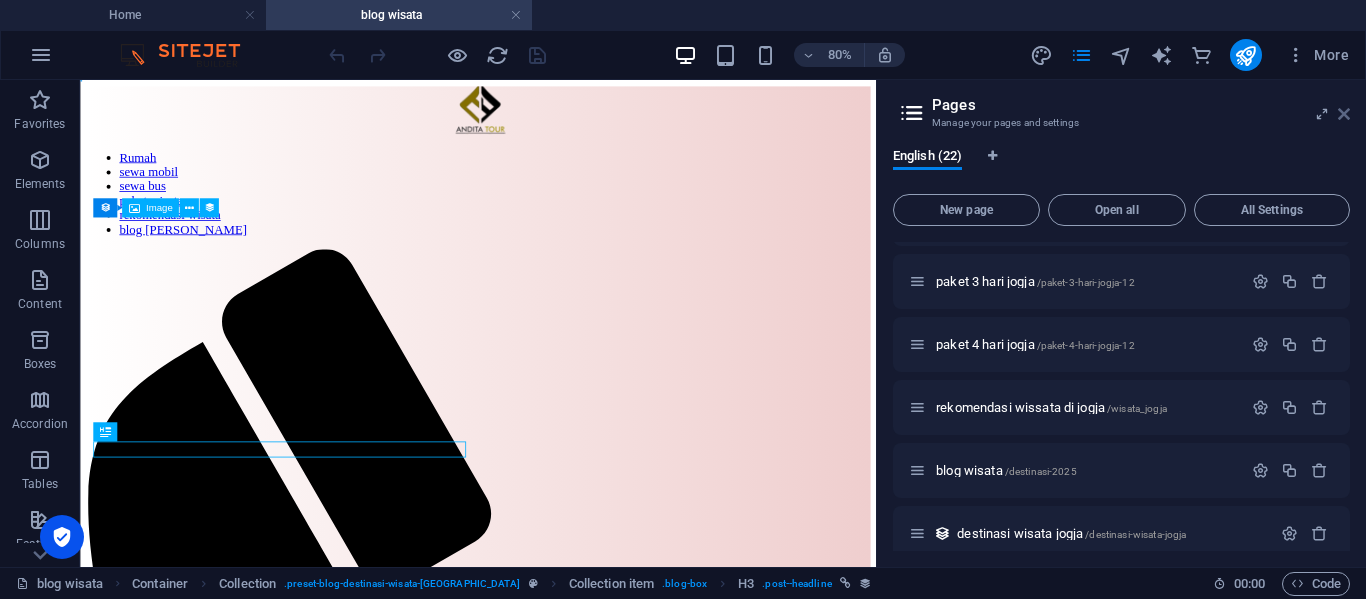 drag, startPoint x: 1348, startPoint y: 112, endPoint x: 1208, endPoint y: 48, distance: 153.93506 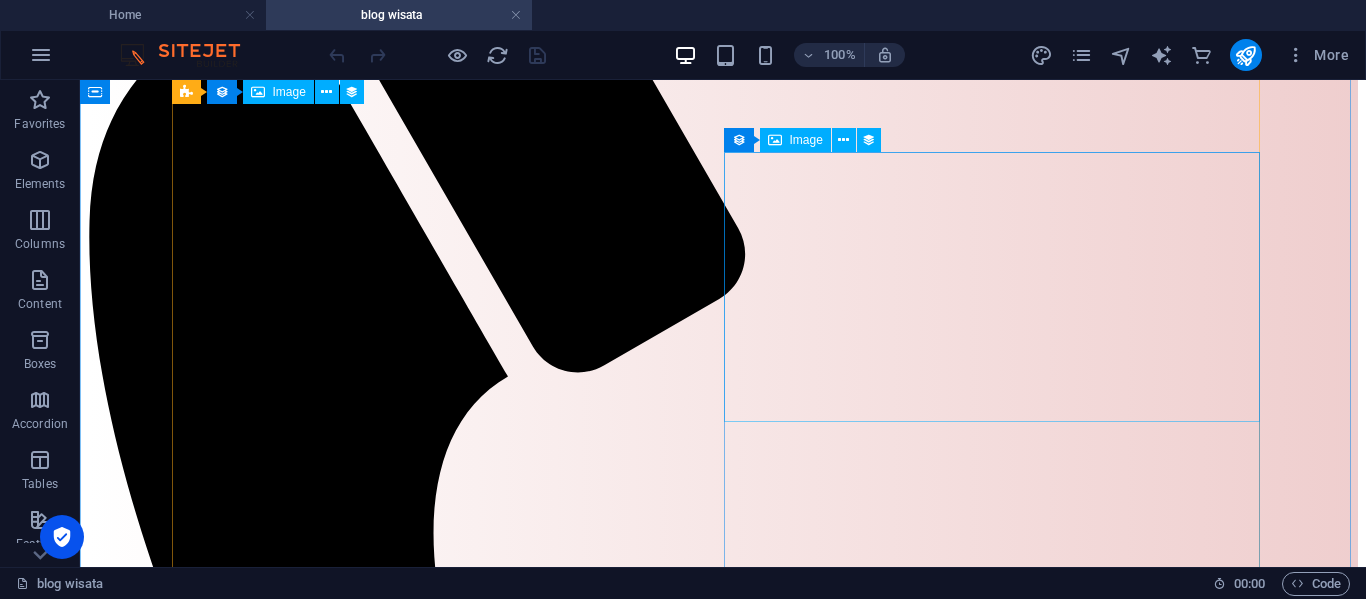 scroll, scrollTop: 500, scrollLeft: 0, axis: vertical 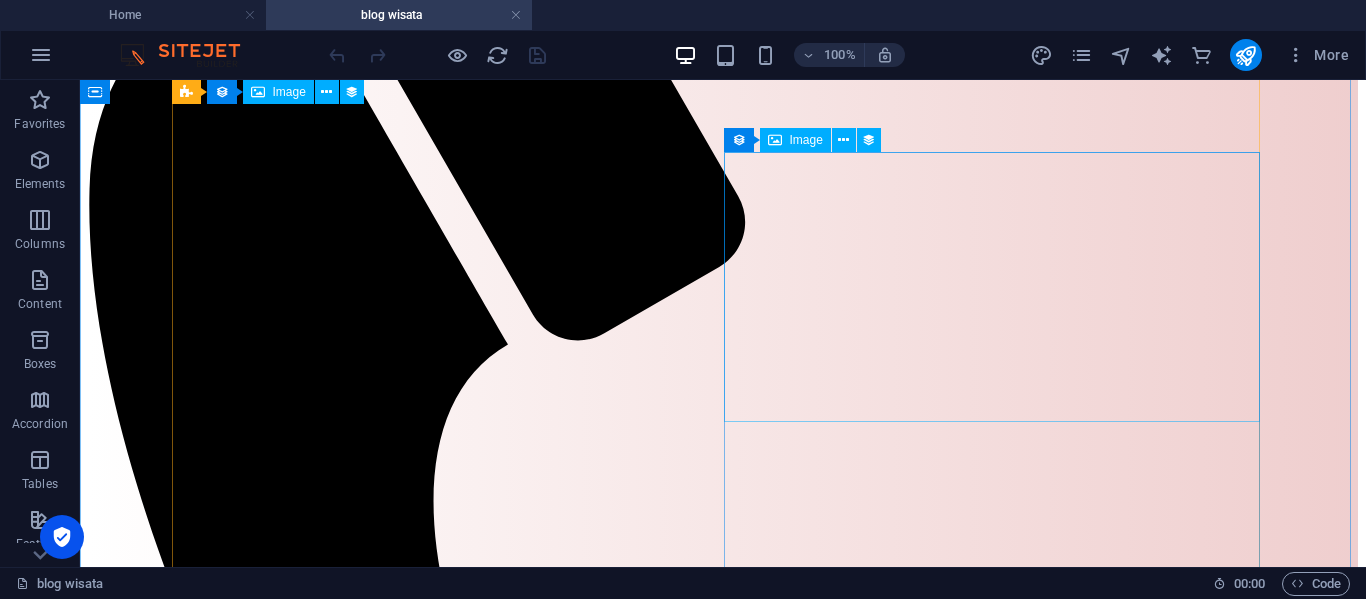 click at bounding box center (723, 2988) 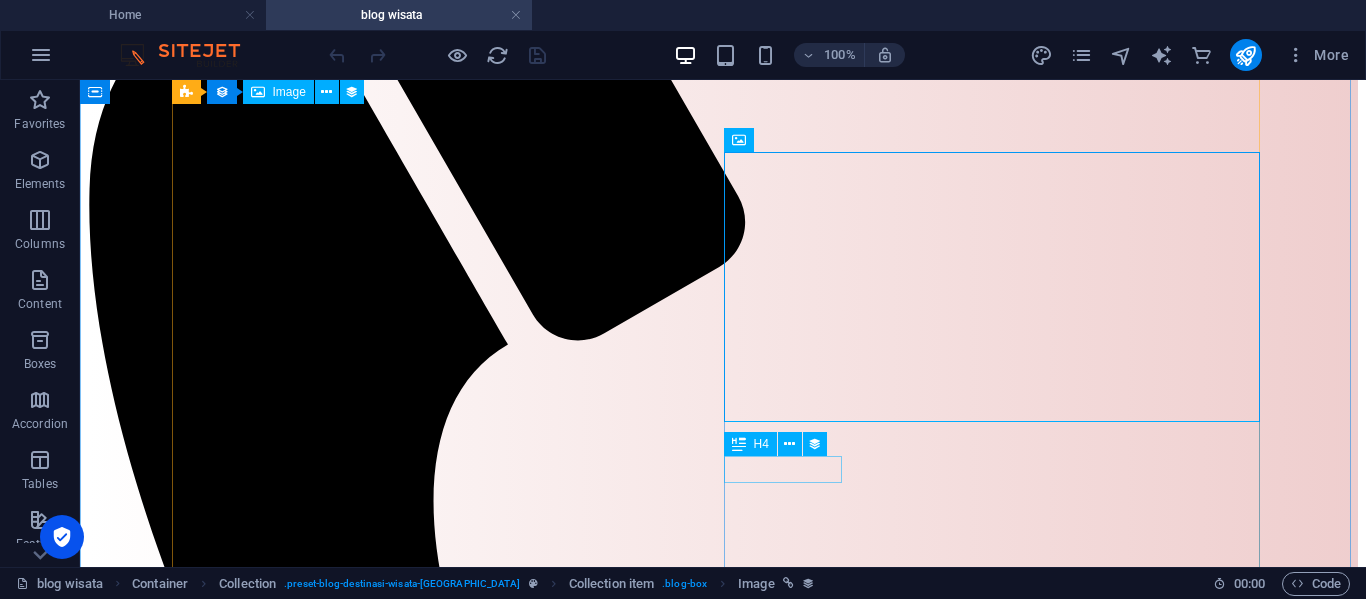 click on "kuliner jogja" at bounding box center [723, 3206] 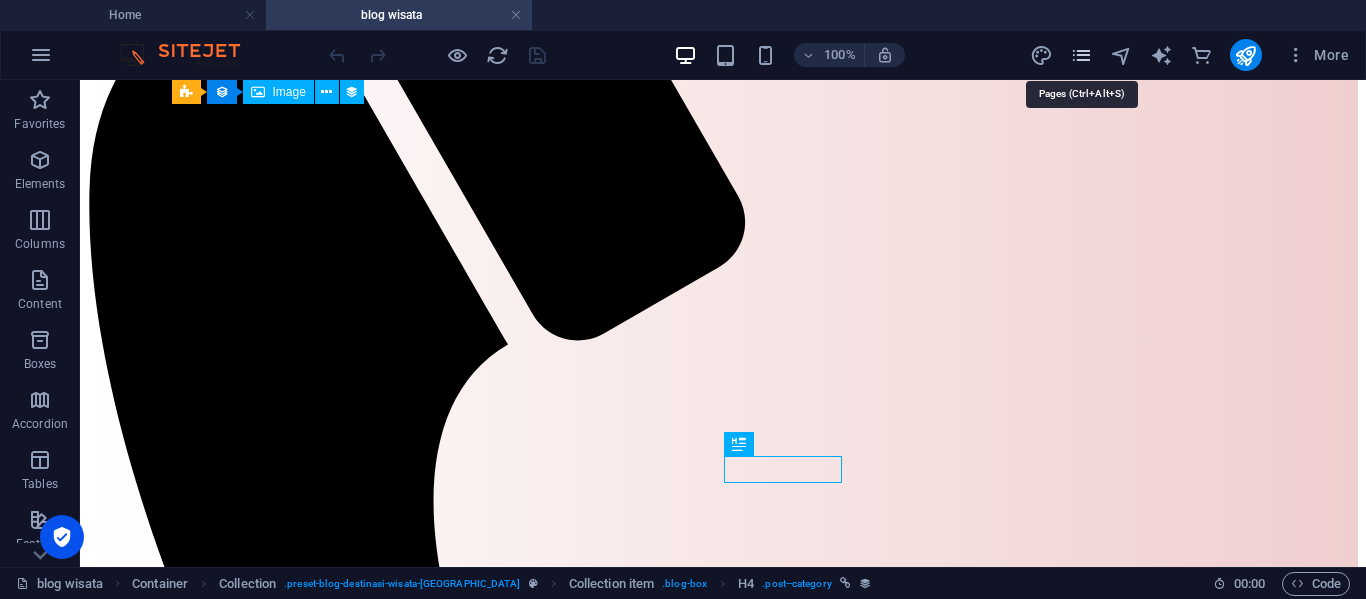 click at bounding box center [1081, 55] 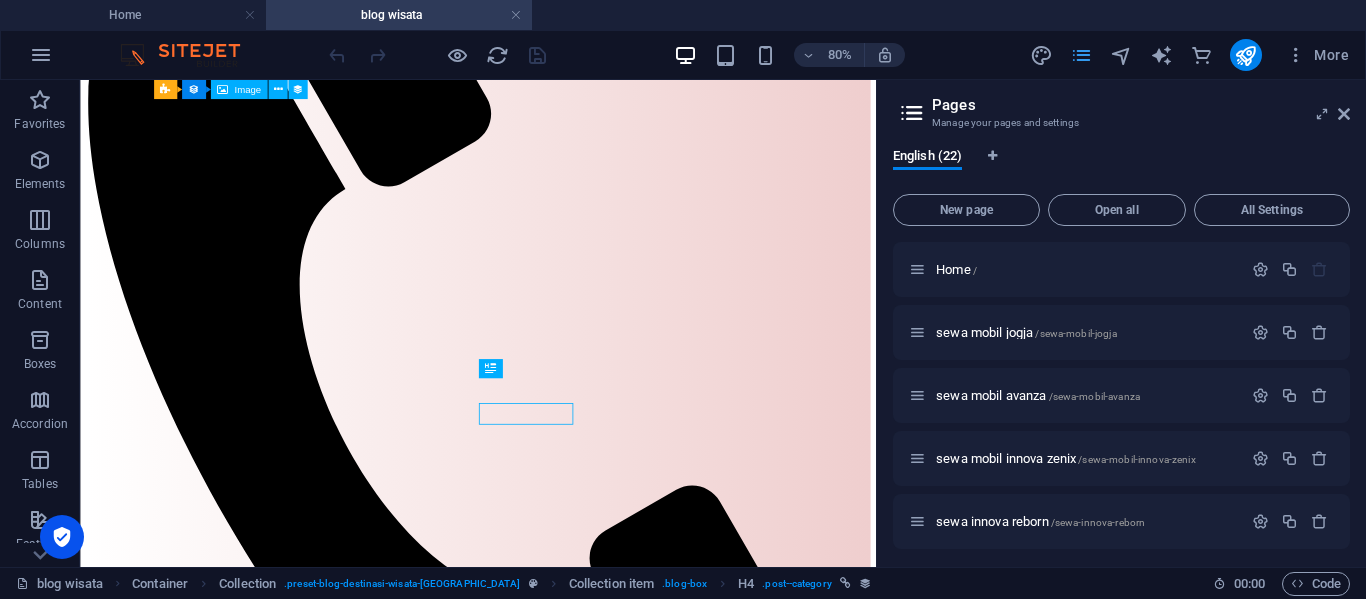scroll, scrollTop: 496, scrollLeft: 0, axis: vertical 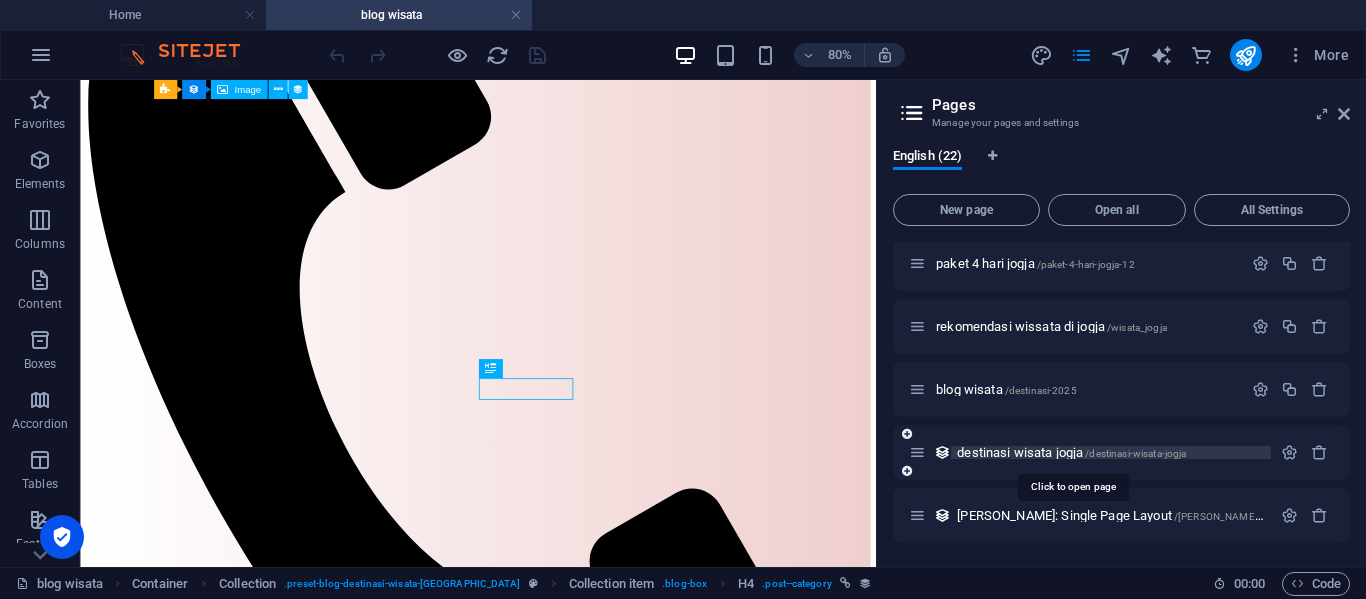 click on "destinasi wisata jogja /destinasi-wisata-[GEOGRAPHIC_DATA]" at bounding box center (1071, 452) 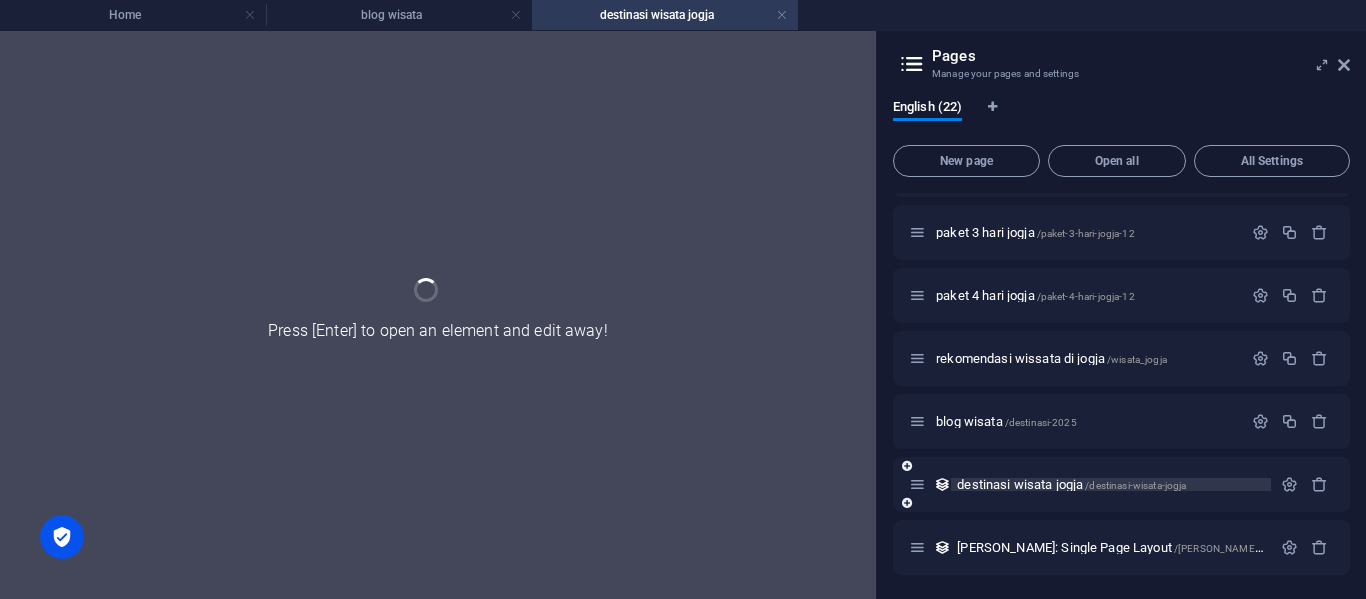 scroll, scrollTop: 0, scrollLeft: 0, axis: both 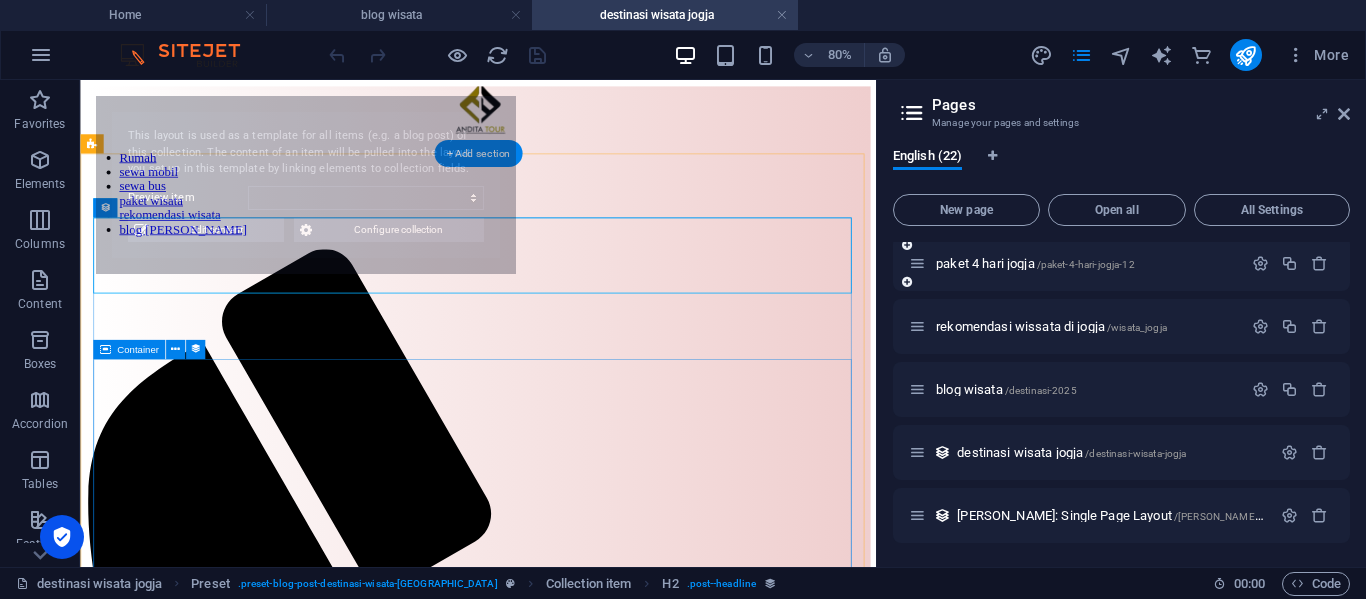 select on "68331cc6f93a3632100a06bf" 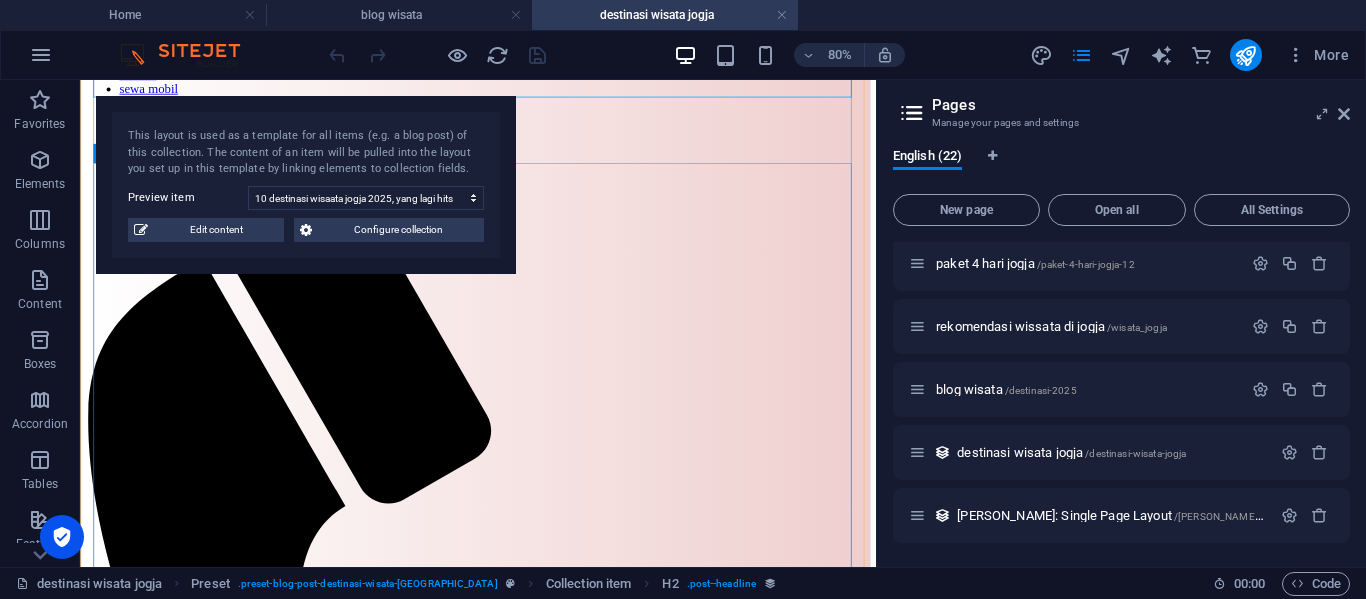 scroll, scrollTop: 400, scrollLeft: 0, axis: vertical 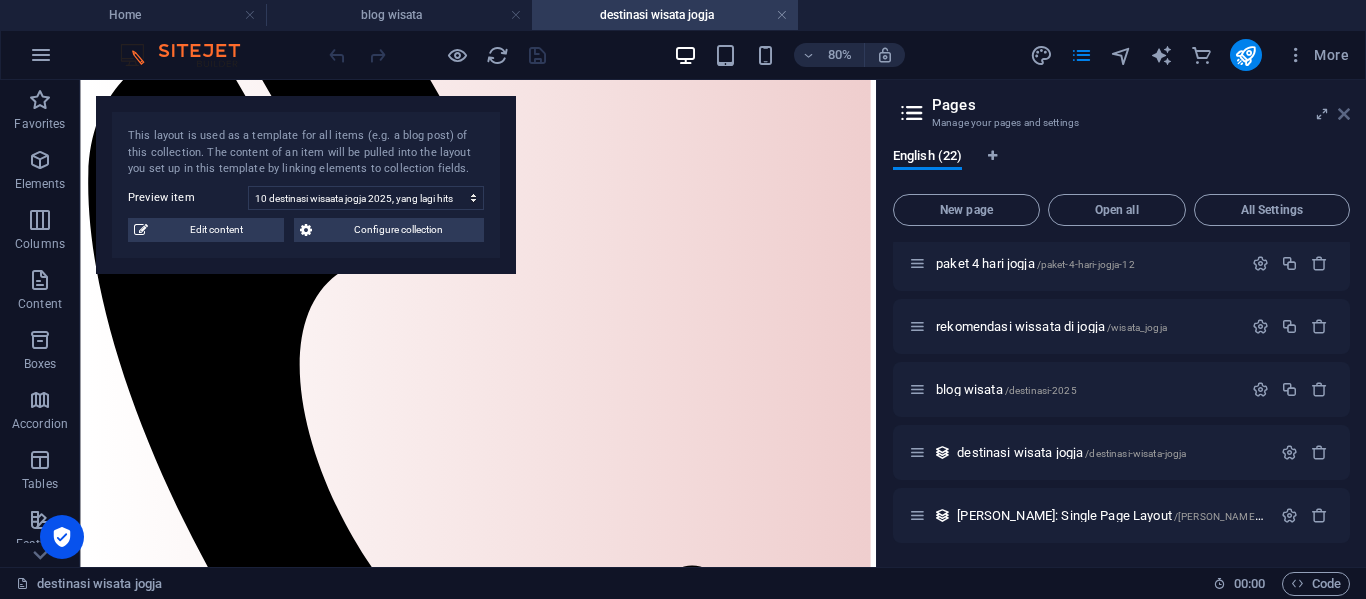 drag, startPoint x: 1344, startPoint y: 112, endPoint x: 493, endPoint y: 257, distance: 863.2647 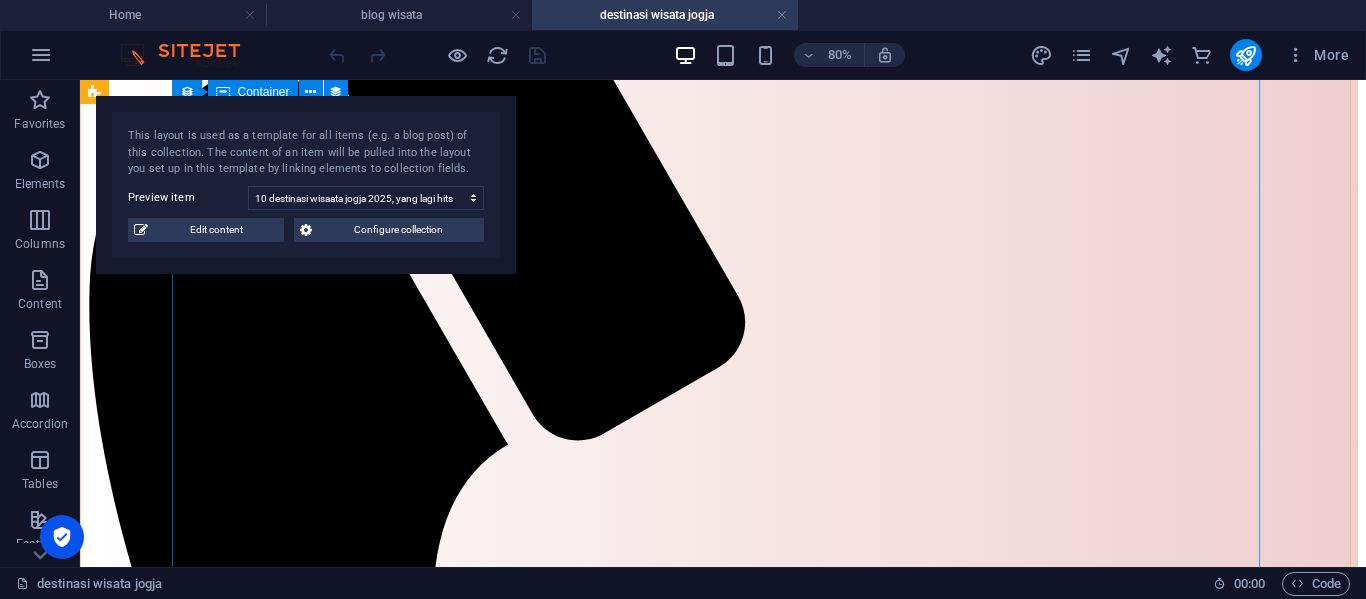 scroll, scrollTop: 417, scrollLeft: 0, axis: vertical 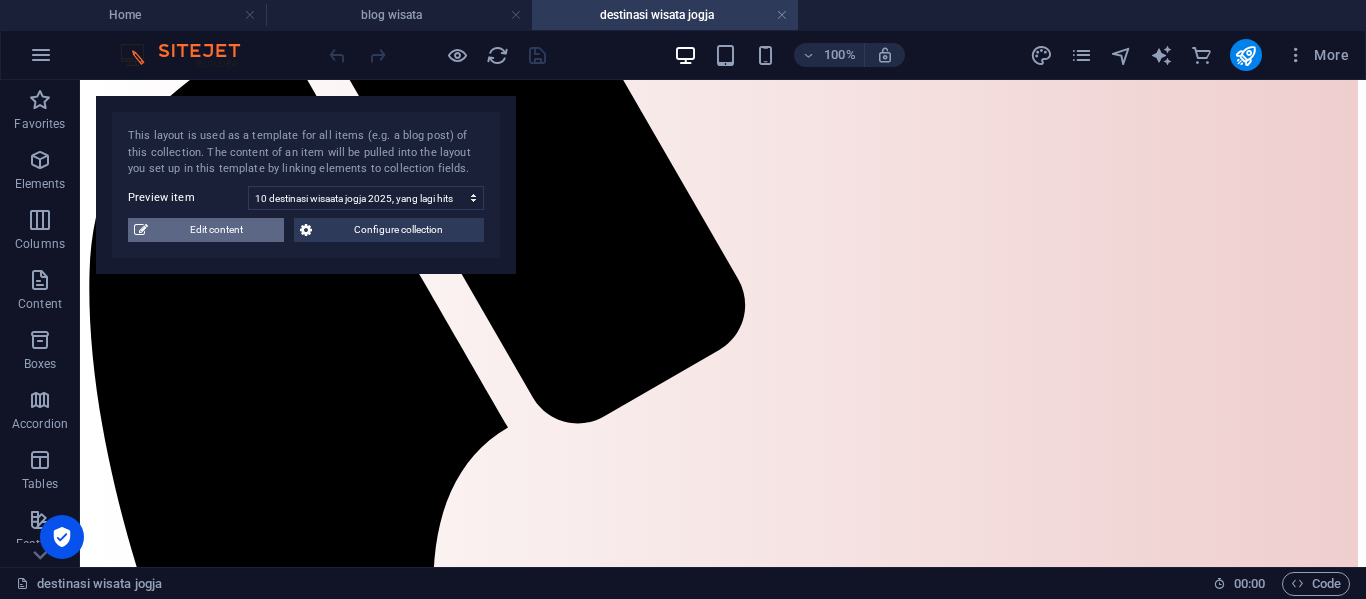 click on "Edit content" at bounding box center [216, 230] 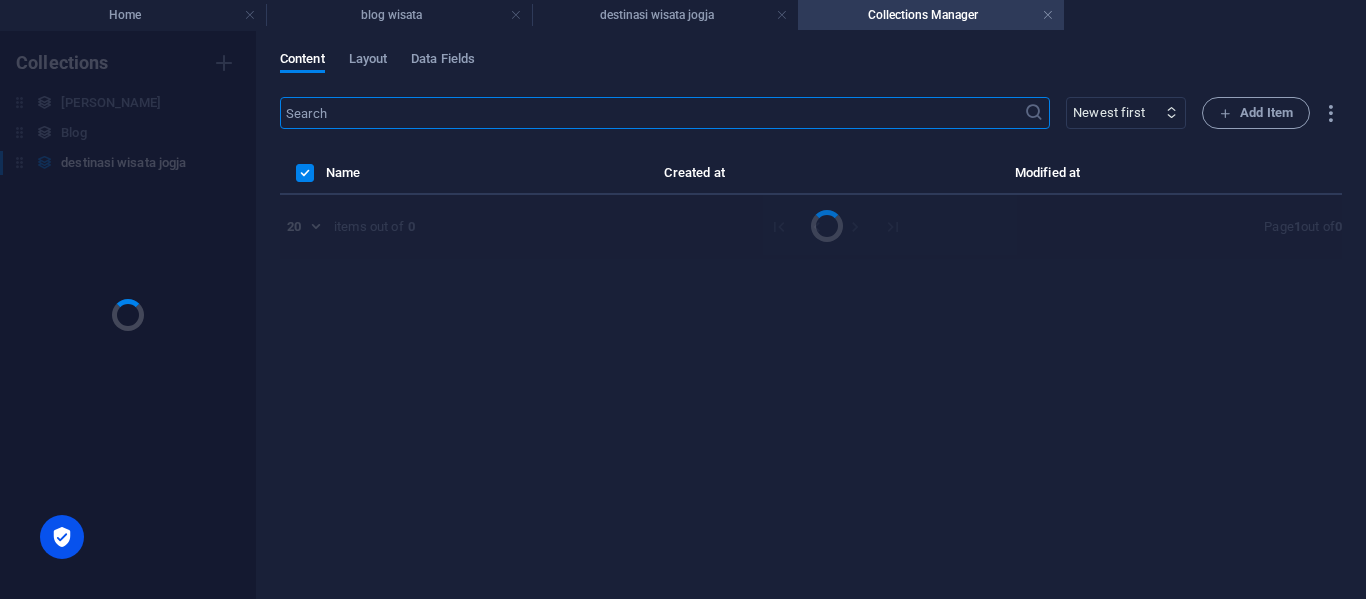 scroll, scrollTop: 0, scrollLeft: 0, axis: both 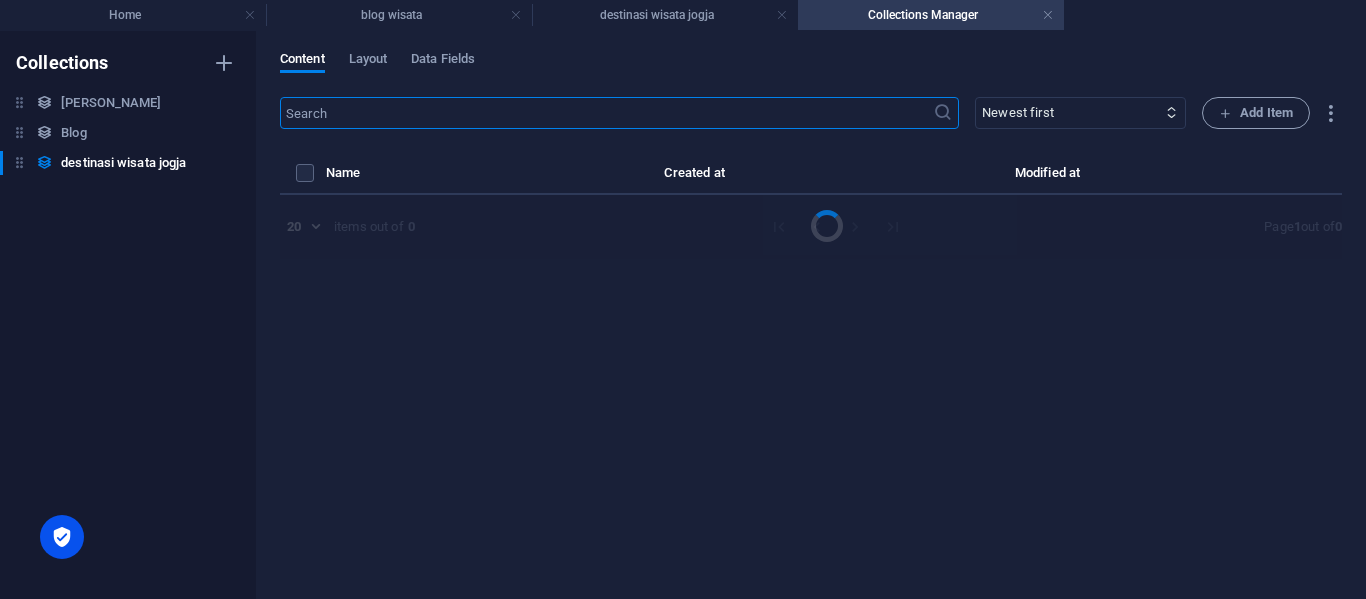 select on "10 destinasi wisata" 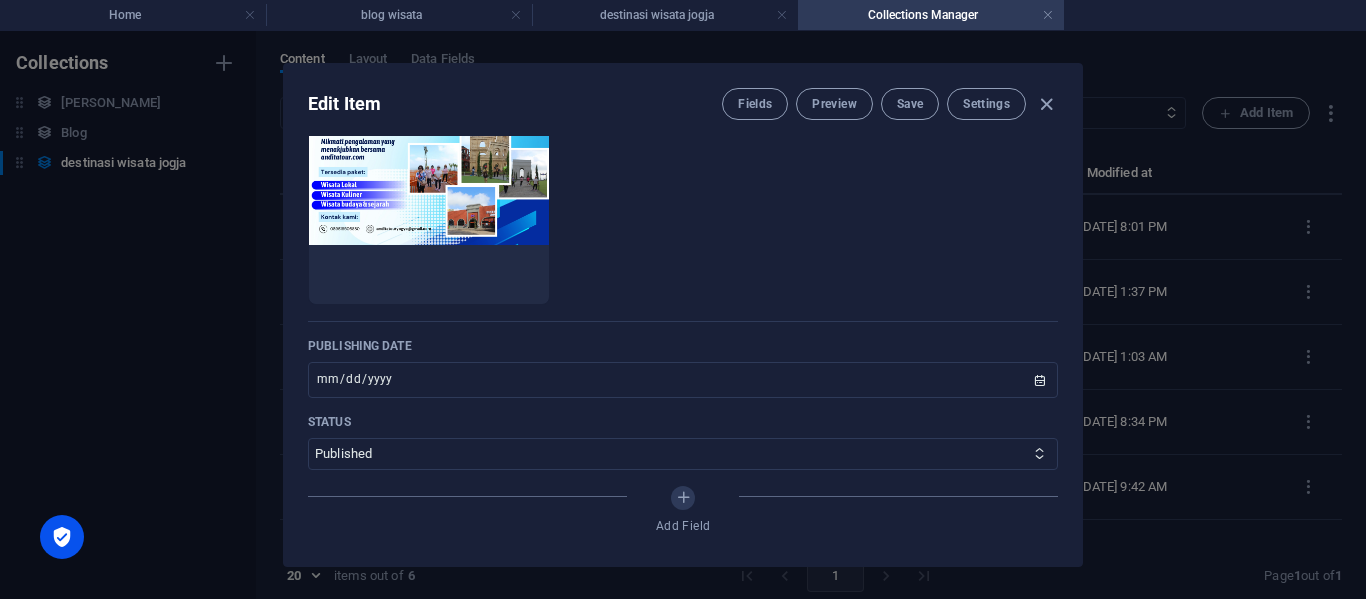 scroll, scrollTop: 1100, scrollLeft: 0, axis: vertical 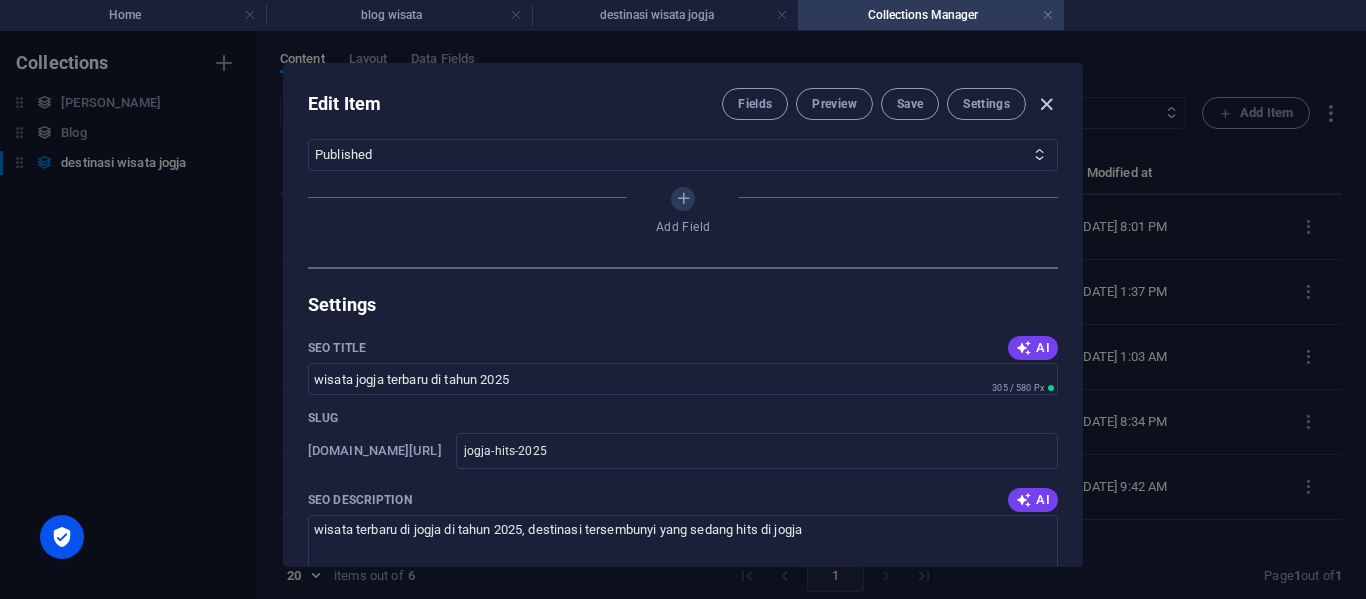 click at bounding box center [1046, 104] 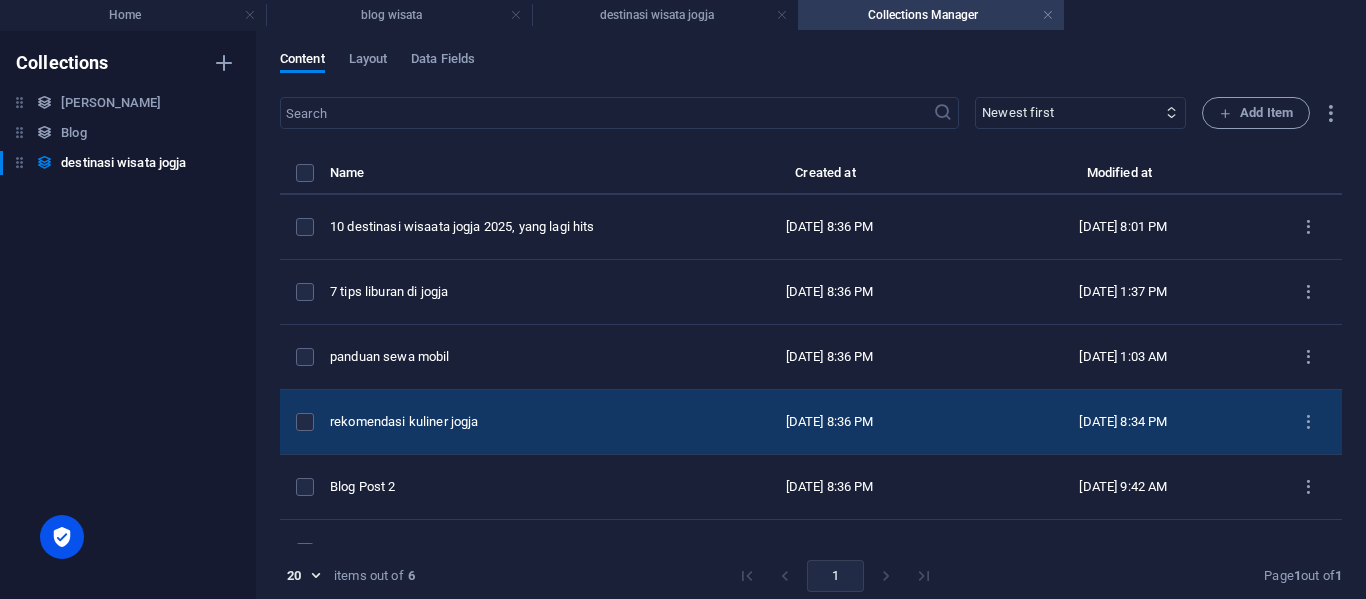 click on "rekomendasi kuliner jogja" at bounding box center [500, 422] 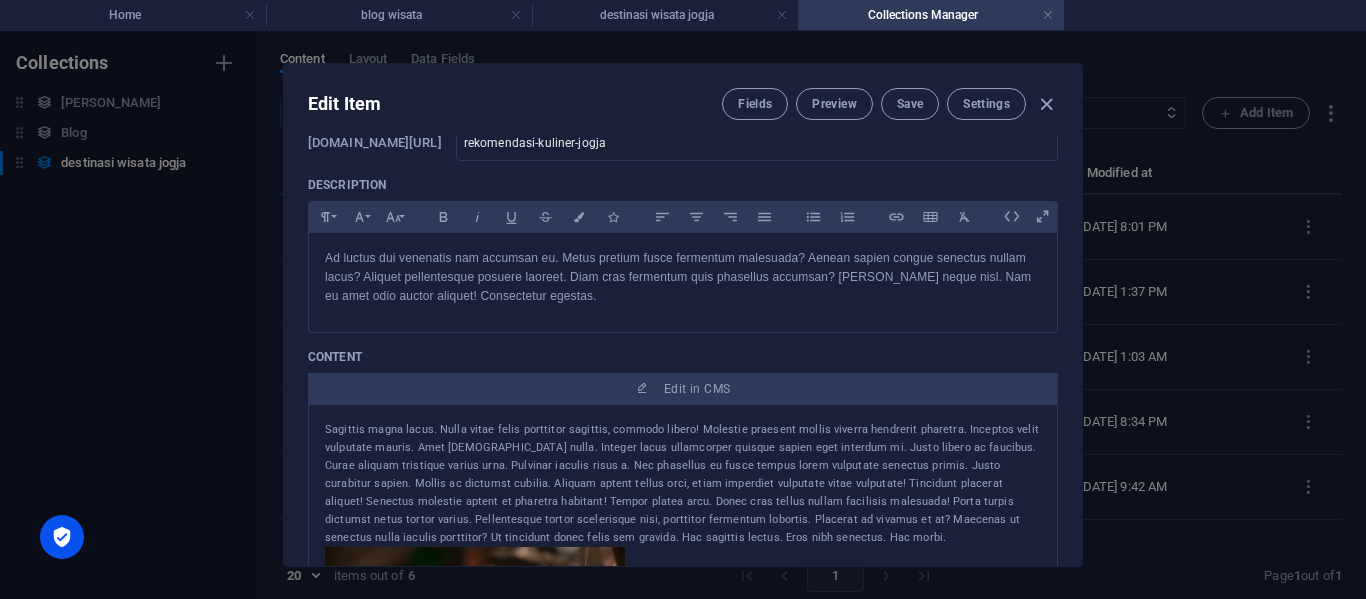 scroll, scrollTop: 100, scrollLeft: 0, axis: vertical 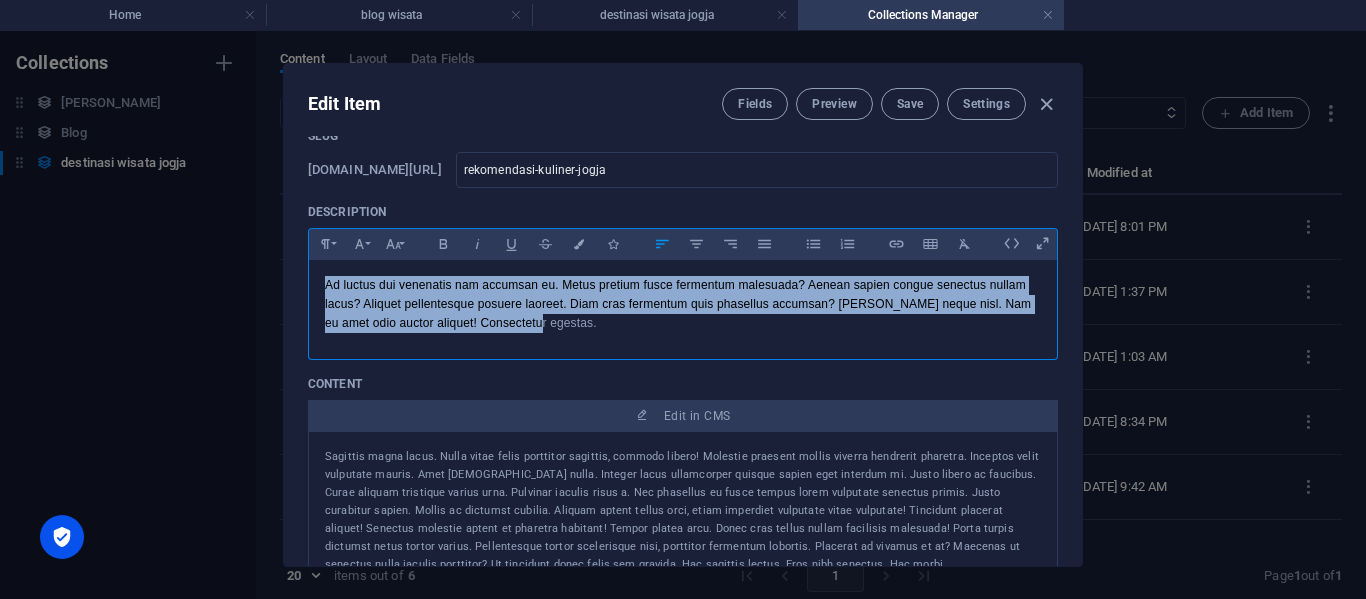 drag, startPoint x: 572, startPoint y: 340, endPoint x: 312, endPoint y: 284, distance: 265.9624 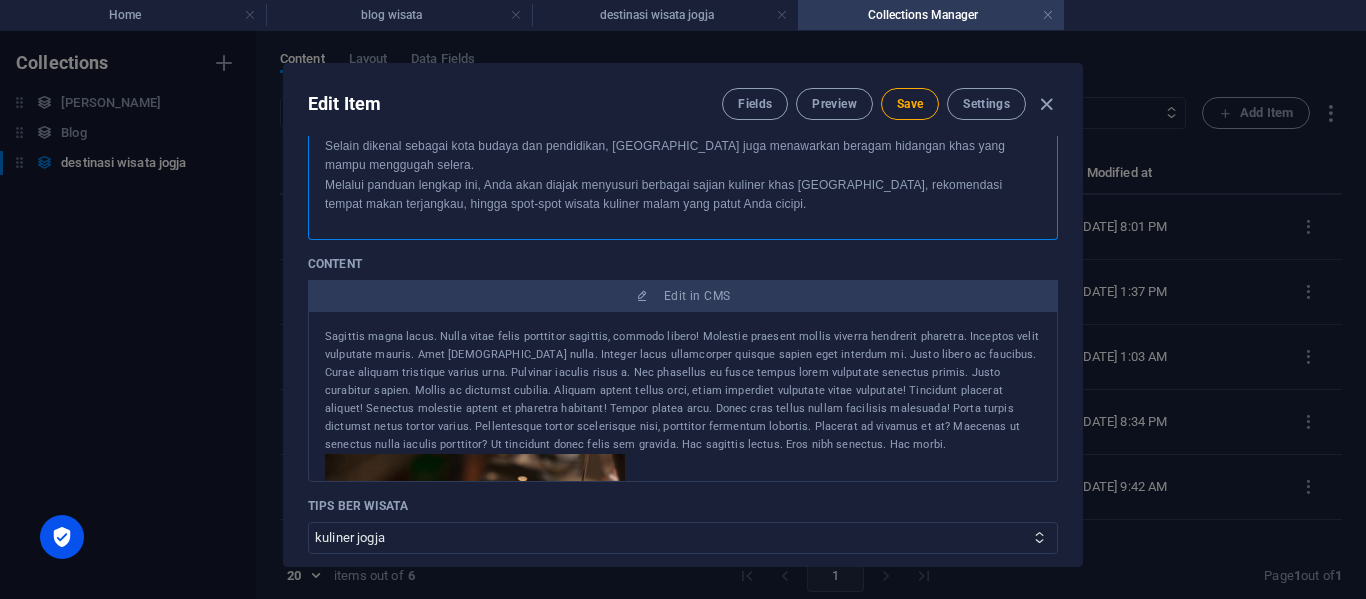 scroll, scrollTop: 400, scrollLeft: 0, axis: vertical 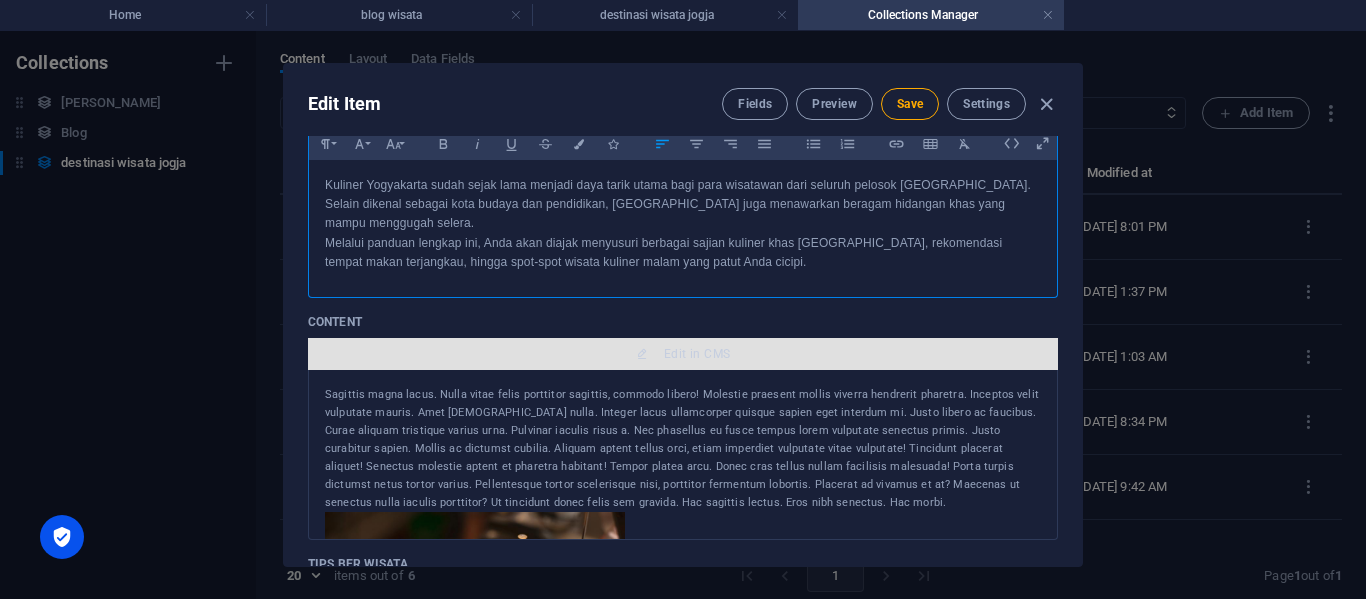 click on "Edit in CMS" at bounding box center (683, 354) 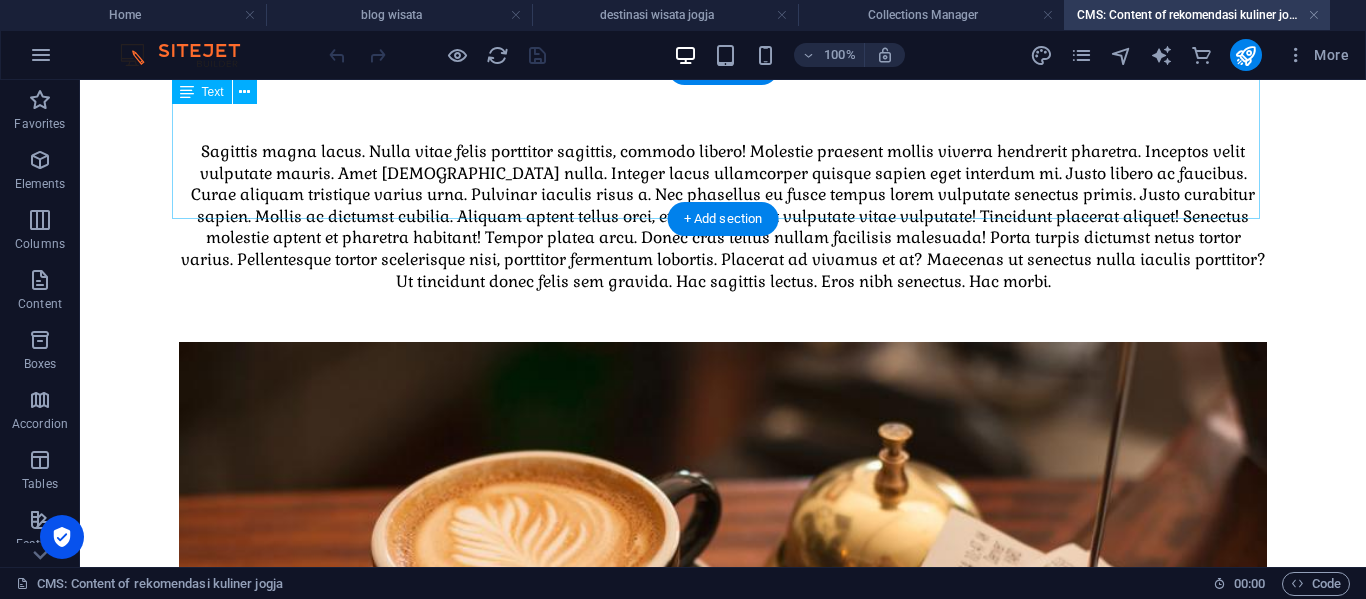 scroll, scrollTop: 0, scrollLeft: 0, axis: both 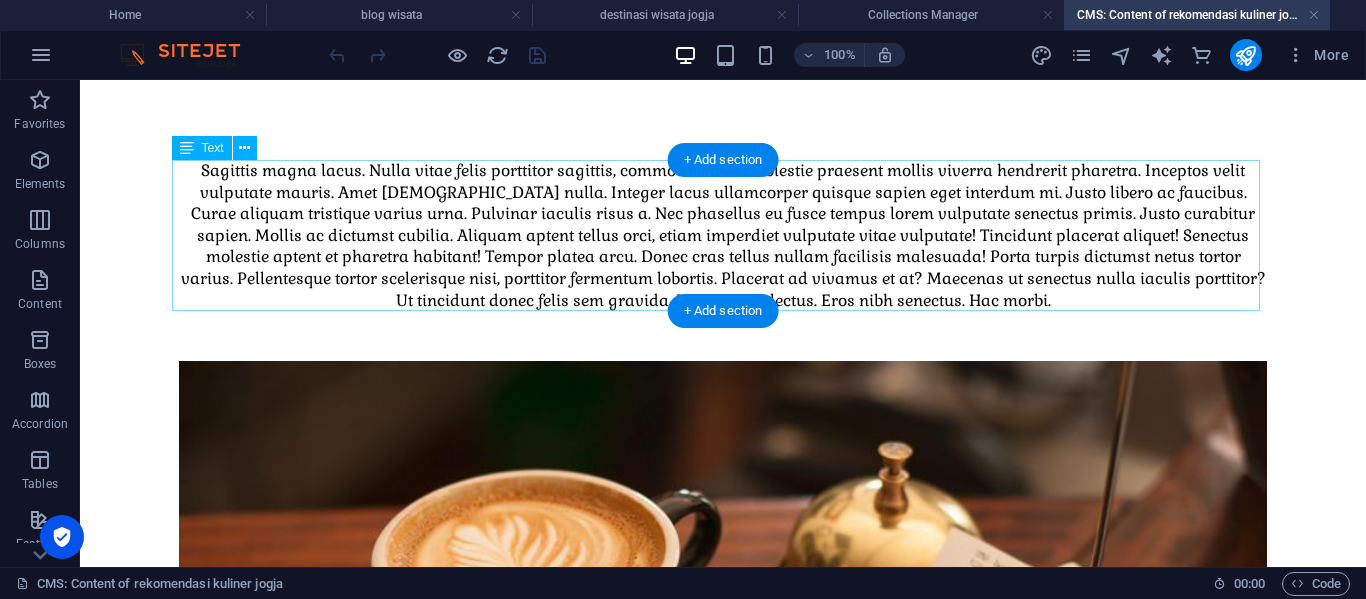 click on "Sagittis magna lacus. Nulla vitae felis porttitor sagittis, commodo libero! Molestie praesent mollis viverra hendrerit pharetra. Inceptos velit vulputate mauris. Amet [DEMOGRAPHIC_DATA] nulla. Integer lacus ullamcorper quisque sapien eget interdum mi. Justo libero ac faucibus. Curae aliquam tristique varius urna. Pulvinar iaculis risus a. Nec phasellus eu fusce tempus lorem vulputate senectus primis. Justo curabitur sapien. Mollis ac dictumst cubilia. Aliquam aptent tellus orci, etiam imperdiet vulputate vitae vulputate! Tincidunt placerat aliquet! Senectus molestie aptent et pharetra habitant! Tempor platea arcu. Donec cras tellus nullam facilisis malesuada! Porta turpis dictumst netus tortor varius. Pellentesque tortor scelerisque nisi, porttitor fermentum lobortis. Placerat ad vivamus et at? Maecenas ut senectus nulla iaculis porttitor? Ut tincidunt donec felis sem gravida. Hac sagittis lectus. Eros nibh senectus. Hac morbi." at bounding box center [723, 235] 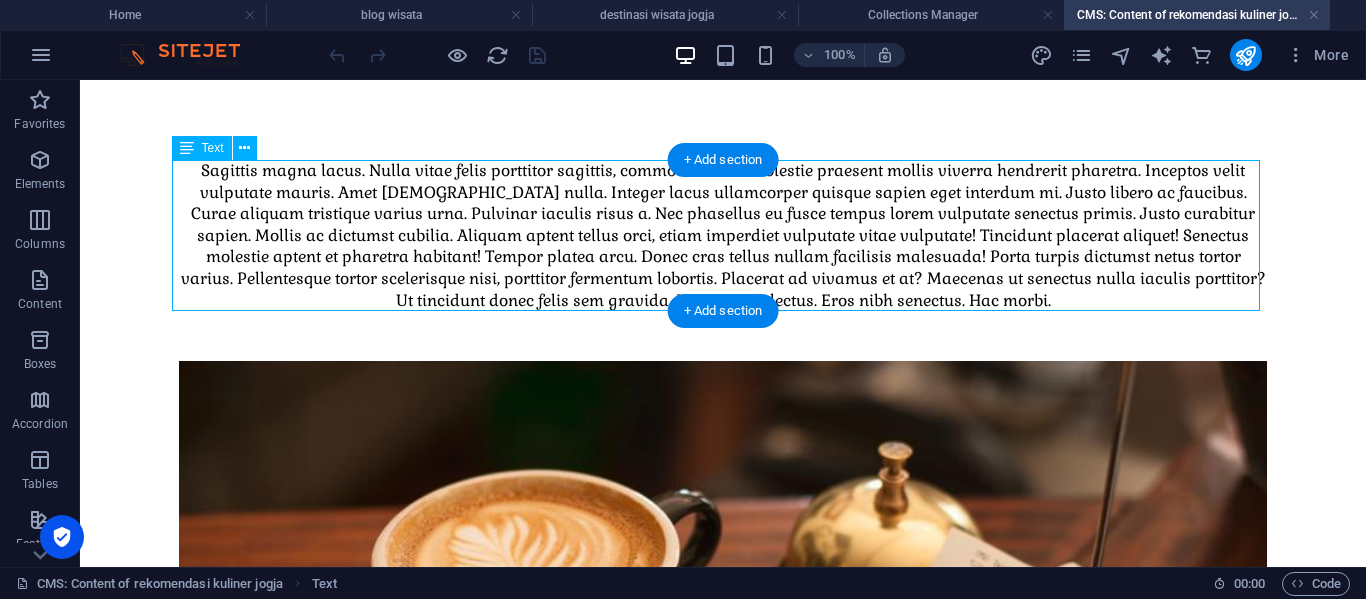 click on "Sagittis magna lacus. Nulla vitae felis porttitor sagittis, commodo libero! Molestie praesent mollis viverra hendrerit pharetra. Inceptos velit vulputate mauris. Amet [DEMOGRAPHIC_DATA] nulla. Integer lacus ullamcorper quisque sapien eget interdum mi. Justo libero ac faucibus. Curae aliquam tristique varius urna. Pulvinar iaculis risus a. Nec phasellus eu fusce tempus lorem vulputate senectus primis. Justo curabitur sapien. Mollis ac dictumst cubilia. Aliquam aptent tellus orci, etiam imperdiet vulputate vitae vulputate! Tincidunt placerat aliquet! Senectus molestie aptent et pharetra habitant! Tempor platea arcu. Donec cras tellus nullam facilisis malesuada! Porta turpis dictumst netus tortor varius. Pellentesque tortor scelerisque nisi, porttitor fermentum lobortis. Placerat ad vivamus et at? Maecenas ut senectus nulla iaculis porttitor? Ut tincidunt donec felis sem gravida. Hac sagittis lectus. Eros nibh senectus. Hac morbi." at bounding box center [723, 235] 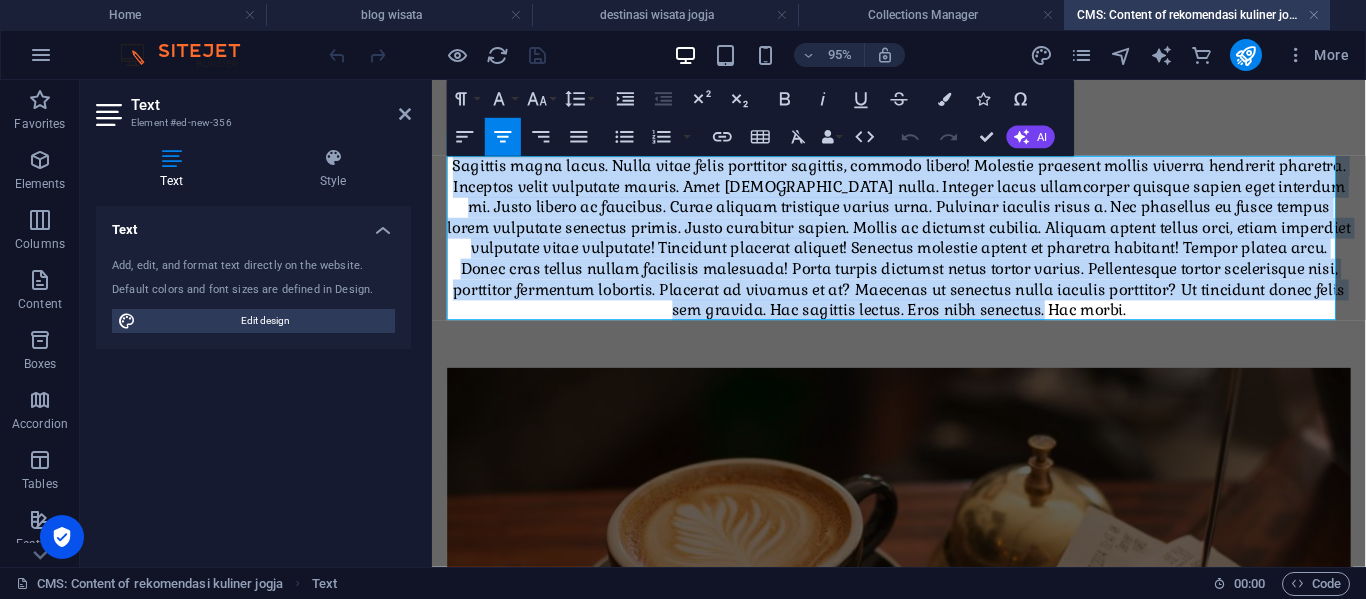 drag, startPoint x: 1268, startPoint y: 322, endPoint x: 890, endPoint y: 229, distance: 389.2724 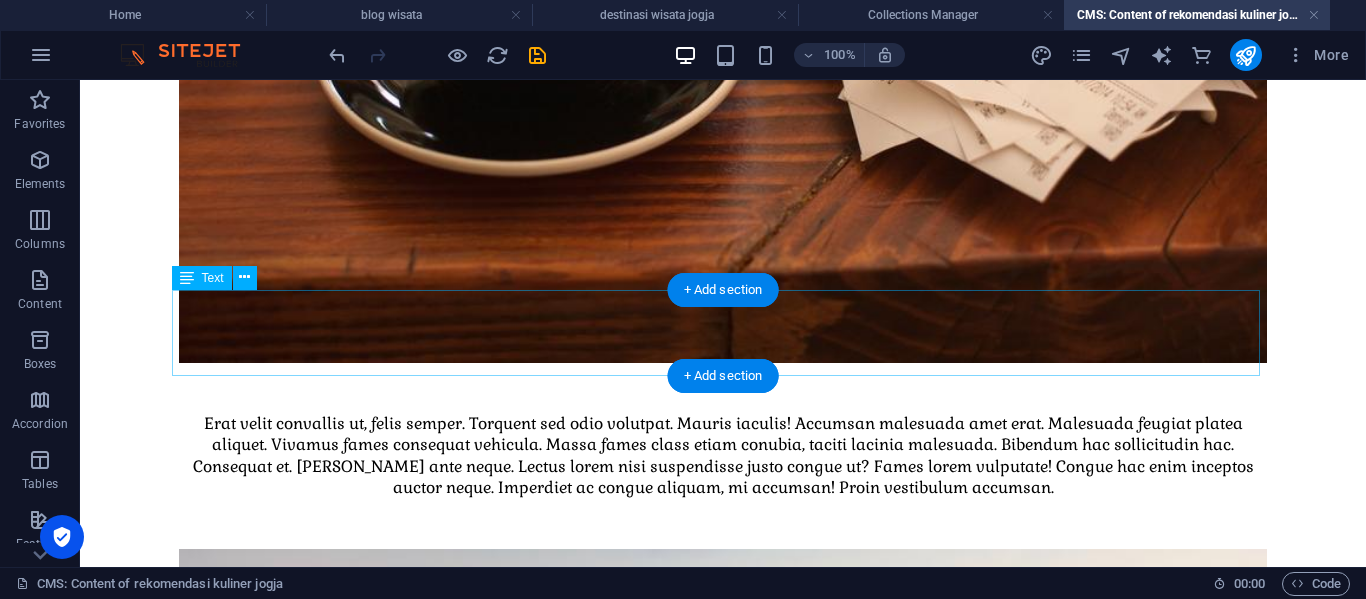 scroll, scrollTop: 700, scrollLeft: 0, axis: vertical 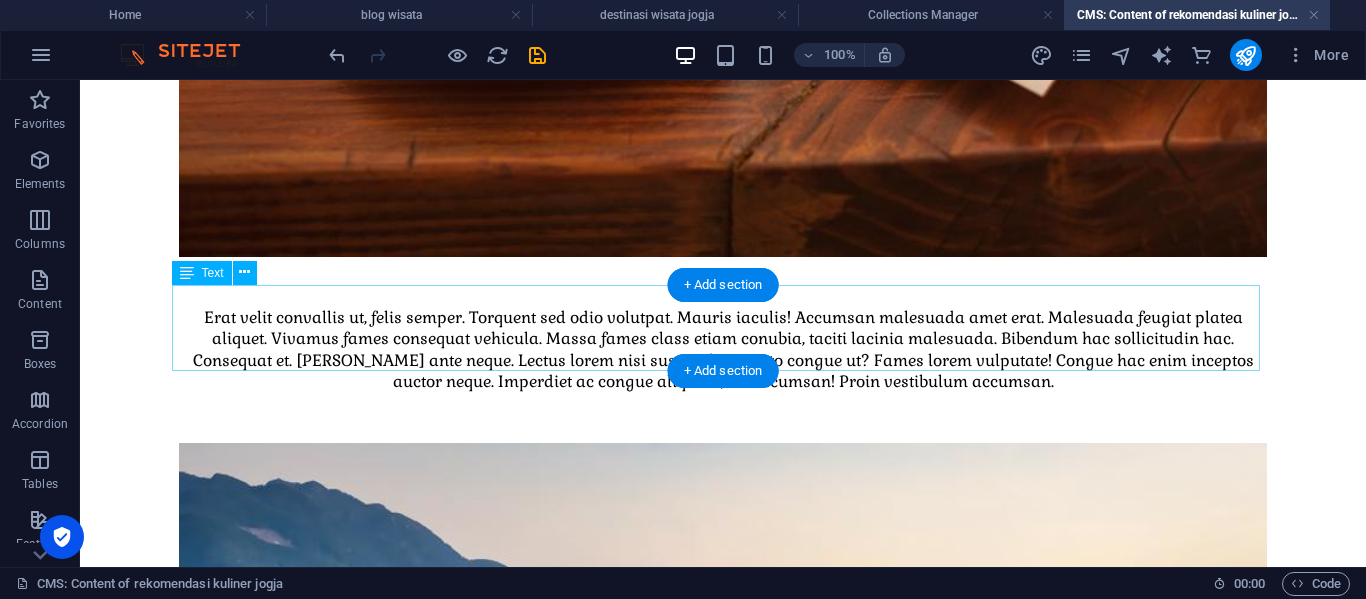 click on "Erat velit convallis ut, felis semper. Torquent sed odio volutpat. Mauris iaculis! Accumsan malesuada amet erat. Malesuada feugiat platea aliquet. Vivamus fames consequat vehicula. Massa fames class etiam conubia, taciti lacinia malesuada. Bibendum hac sollicitudin hac. Consequat et. [PERSON_NAME] ante neque. Lectus lorem nisi suspendisse justo congue ut? Fames lorem vulputate! Congue hac enim inceptos auctor neque. Imperdiet ac congue aliquam, mi accumsan! Proin vestibulum accumsan." at bounding box center [723, 350] 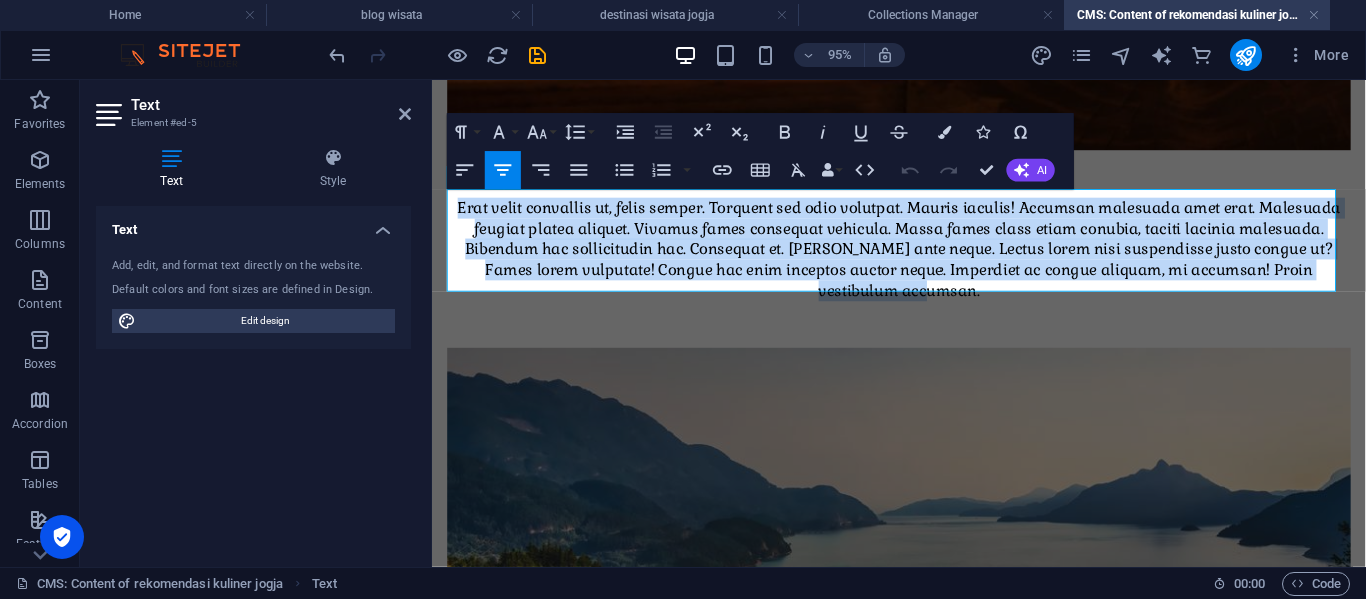 drag, startPoint x: 1019, startPoint y: 292, endPoint x: 473, endPoint y: 196, distance: 554.3753 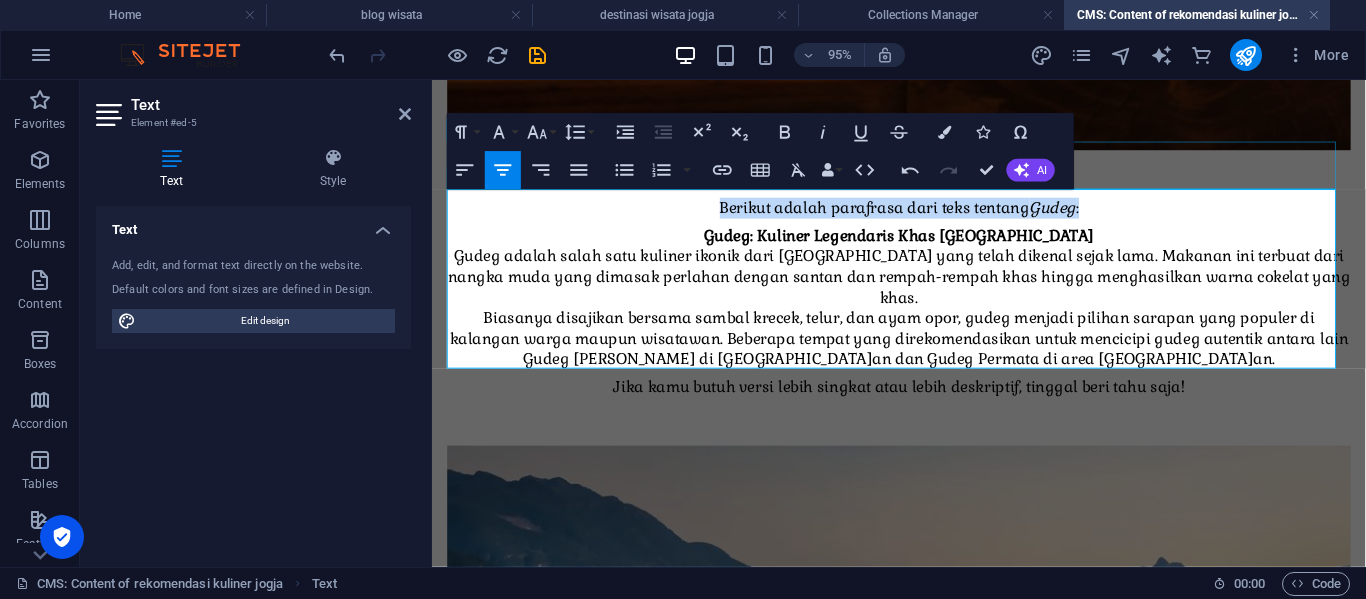 drag, startPoint x: 1135, startPoint y: 209, endPoint x: 688, endPoint y: 186, distance: 447.59134 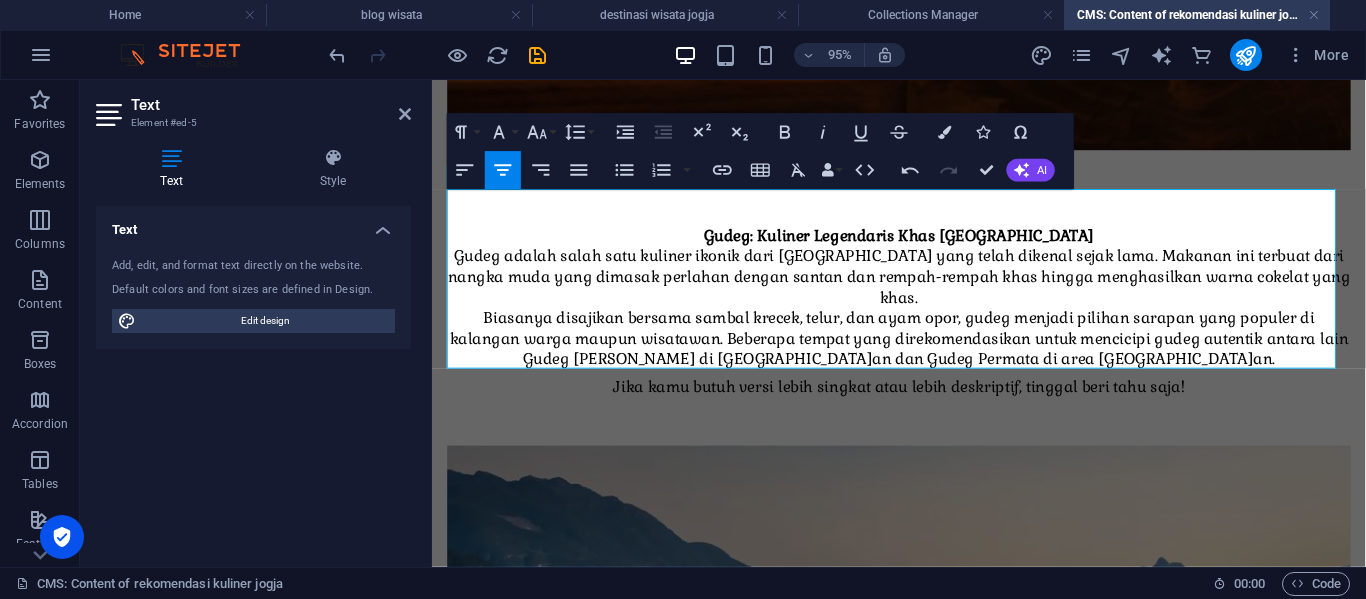 click on "[DEMOGRAPHIC_DATA]: Kuliner Legendaris Khas Yogyakarta [DEMOGRAPHIC_DATA] adalah salah satu kuliner ikonik dari [GEOGRAPHIC_DATA] yang telah dikenal sejak lama. Makanan ini terbuat dari nangka muda yang dimasak perlahan dengan santan dan rempah-rempah khas hingga menghasilkan warna cokelat yang khas." at bounding box center [923, 277] 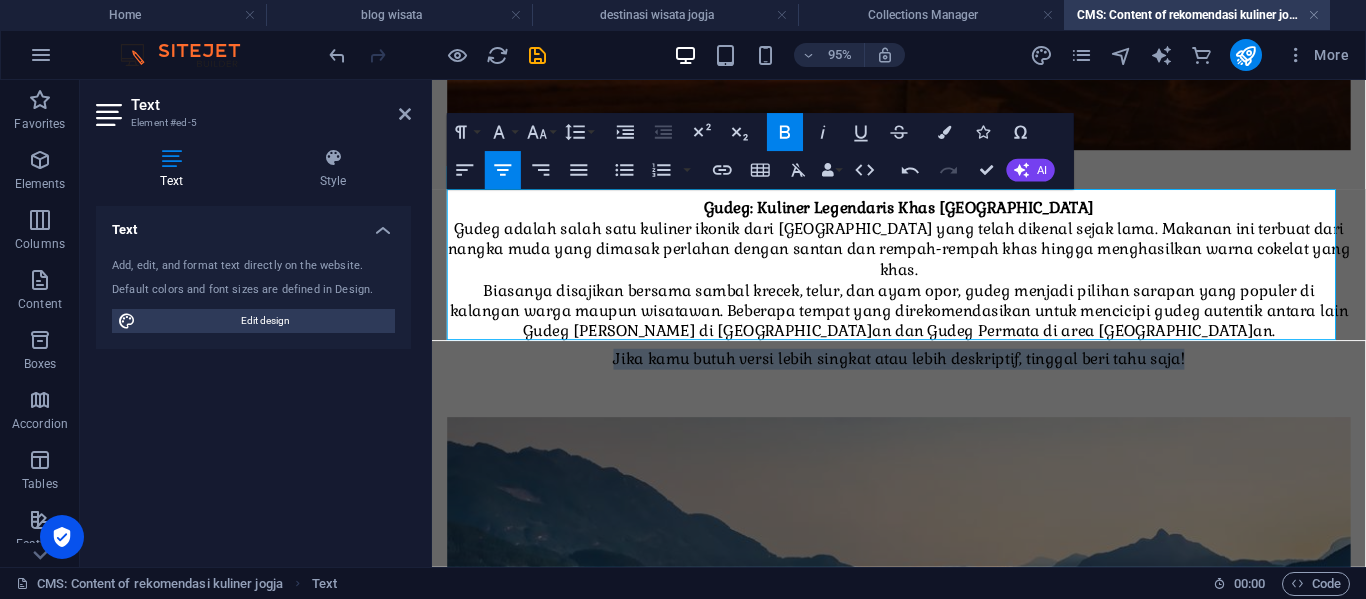 drag, startPoint x: 1278, startPoint y: 343, endPoint x: 544, endPoint y: 348, distance: 734.017 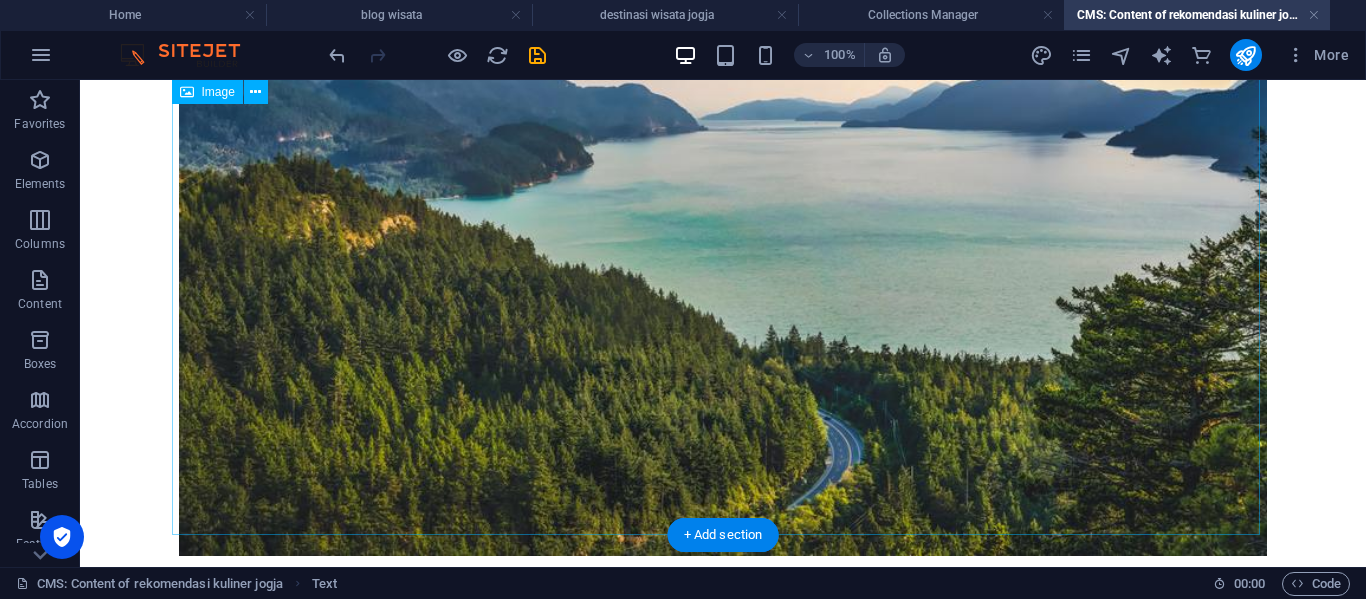 scroll, scrollTop: 1496, scrollLeft: 0, axis: vertical 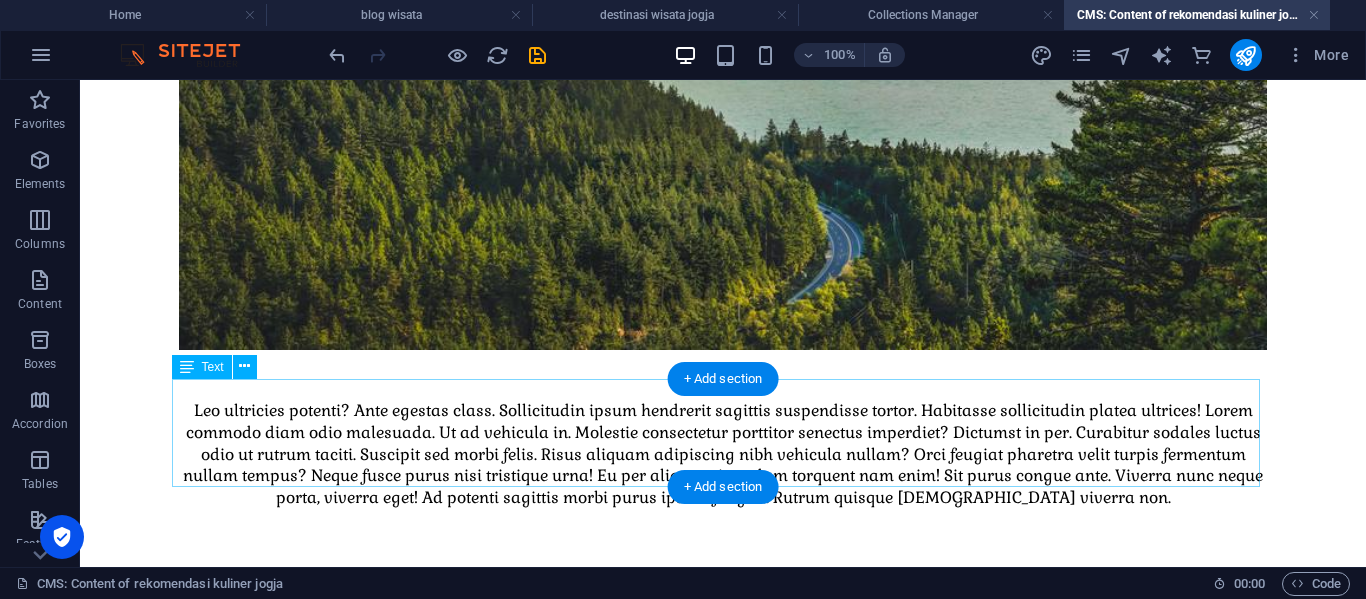 click on "Leo ultricies potenti? Ante egestas class. Sollicitudin ipsum hendrerit sagittis suspendisse tortor. Habitasse sollicitudin platea ultrices! Lorem commodo diam odio malesuada. Ut ad vehicula in. Molestie consectetur porttitor senectus imperdiet? Dictumst in per. Curabitur sodales luctus odio ut rutrum taciti. Suscipit sed morbi felis. Risus aliquam adipiscing nibh vehicula nullam? Orci feugiat pharetra velit turpis fermentum nullam tempus? Neque fusce purus nisi tristique urna! Eu per aliquam interdum torquent nam enim! Sit purus congue ante. Viverra nunc neque porta, viverra eget! Ad potenti sagittis morbi purus ipsum feugiat. Rutrum quisque [DEMOGRAPHIC_DATA] viverra non." at bounding box center (723, 454) 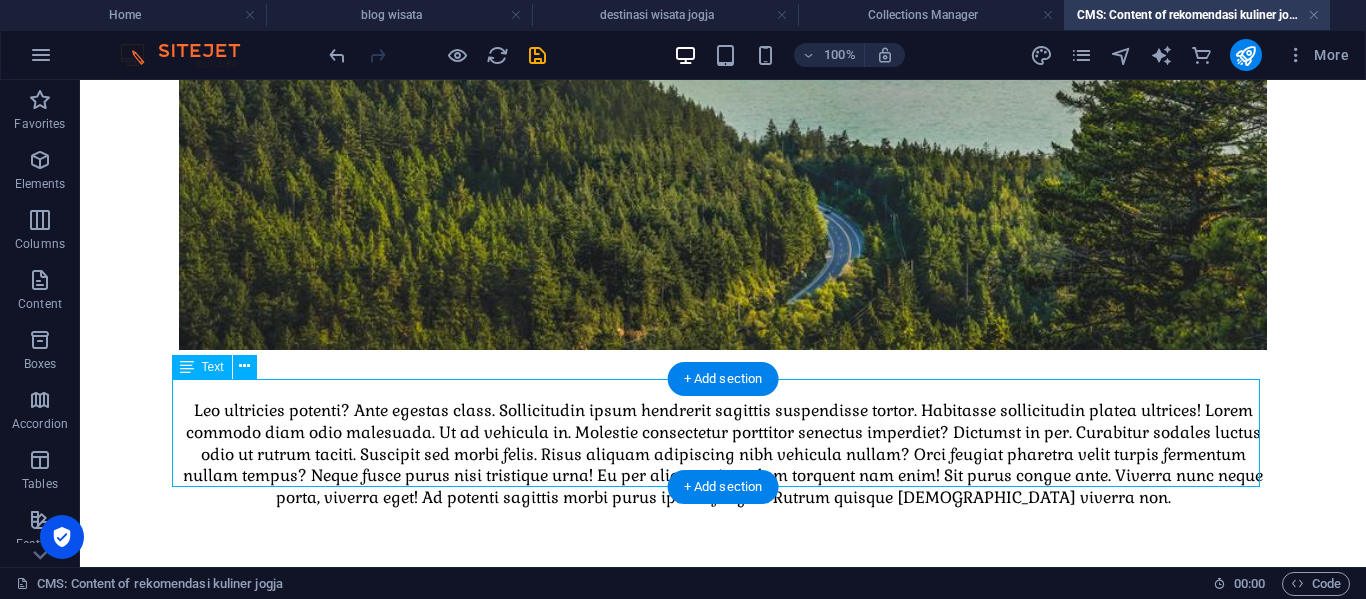 click on "Leo ultricies potenti? Ante egestas class. Sollicitudin ipsum hendrerit sagittis suspendisse tortor. Habitasse sollicitudin platea ultrices! Lorem commodo diam odio malesuada. Ut ad vehicula in. Molestie consectetur porttitor senectus imperdiet? Dictumst in per. Curabitur sodales luctus odio ut rutrum taciti. Suscipit sed morbi felis. Risus aliquam adipiscing nibh vehicula nullam? Orci feugiat pharetra velit turpis fermentum nullam tempus? Neque fusce purus nisi tristique urna! Eu per aliquam interdum torquent nam enim! Sit purus congue ante. Viverra nunc neque porta, viverra eget! Ad potenti sagittis morbi purus ipsum feugiat. Rutrum quisque [DEMOGRAPHIC_DATA] viverra non." at bounding box center (723, 454) 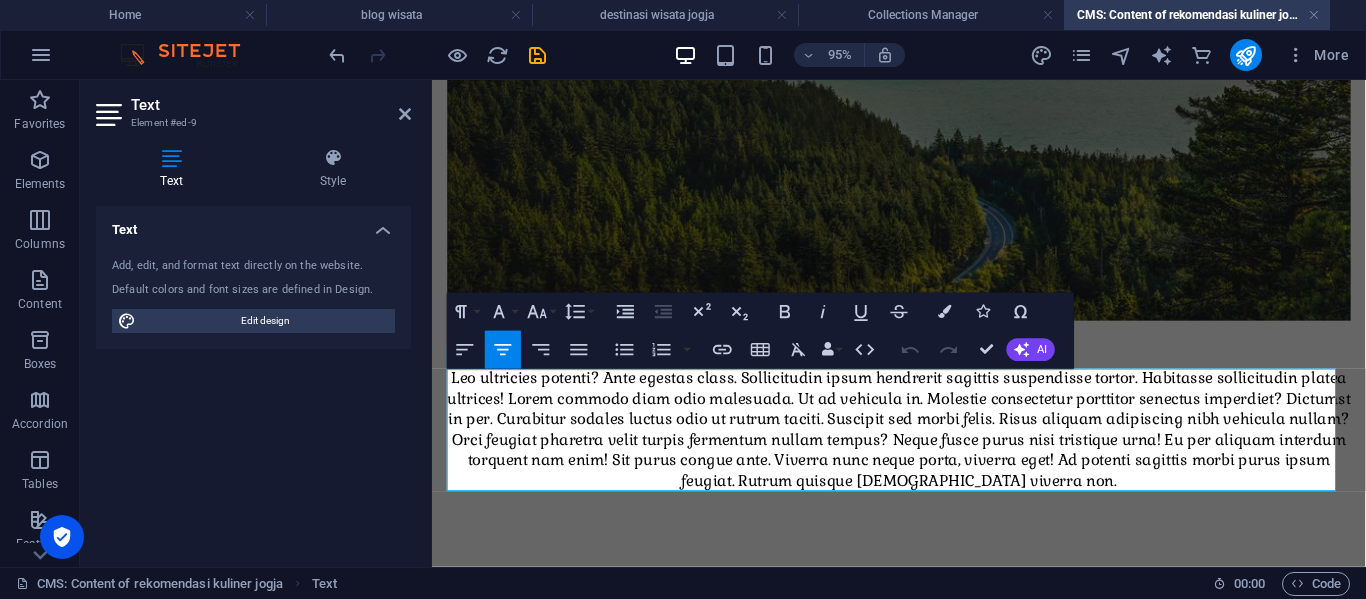 scroll, scrollTop: 1334, scrollLeft: 0, axis: vertical 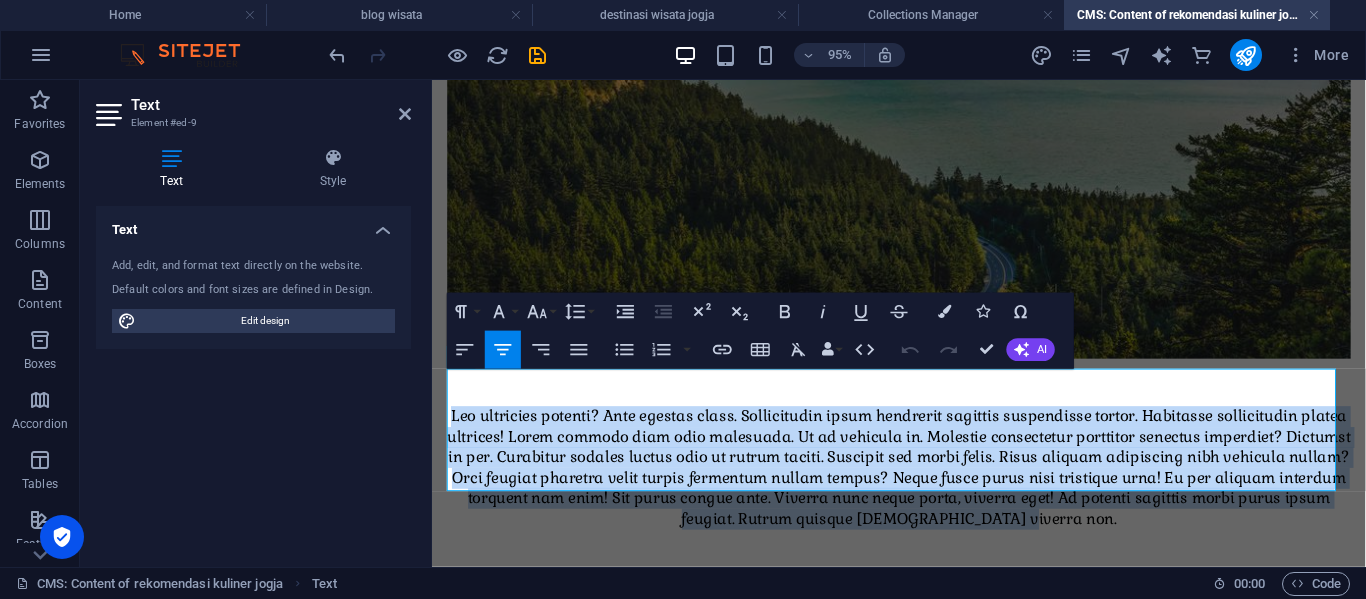 drag, startPoint x: 1284, startPoint y: 501, endPoint x: 433, endPoint y: 390, distance: 858.2086 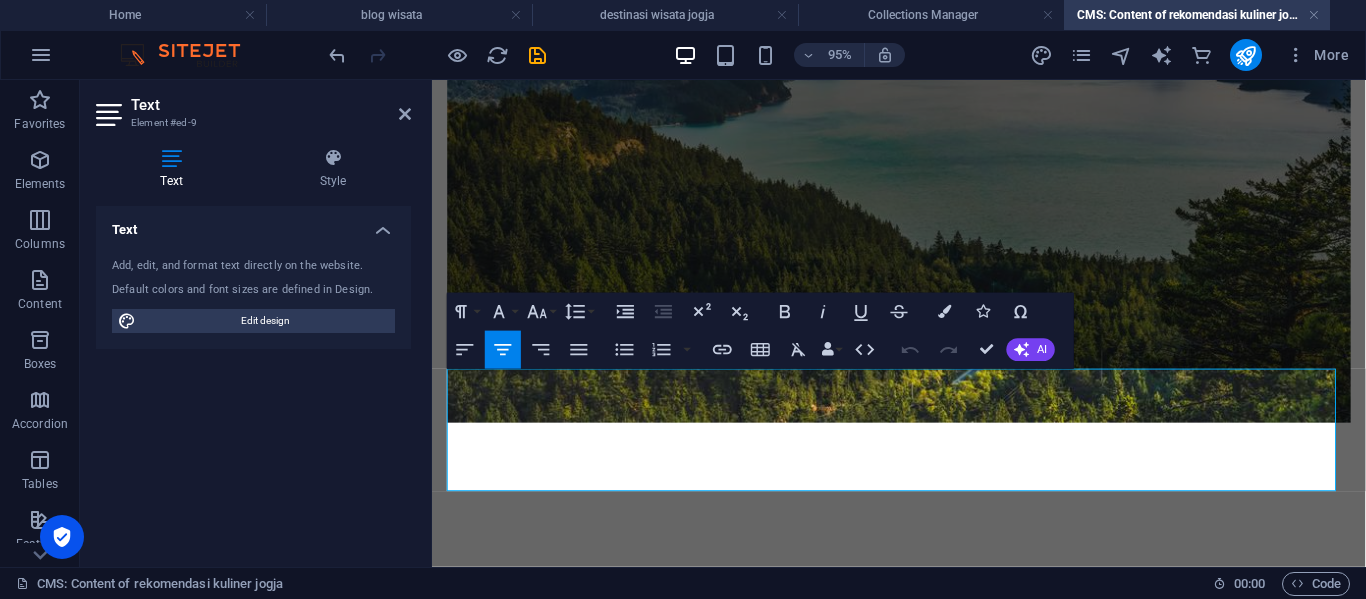 scroll, scrollTop: 1227, scrollLeft: 0, axis: vertical 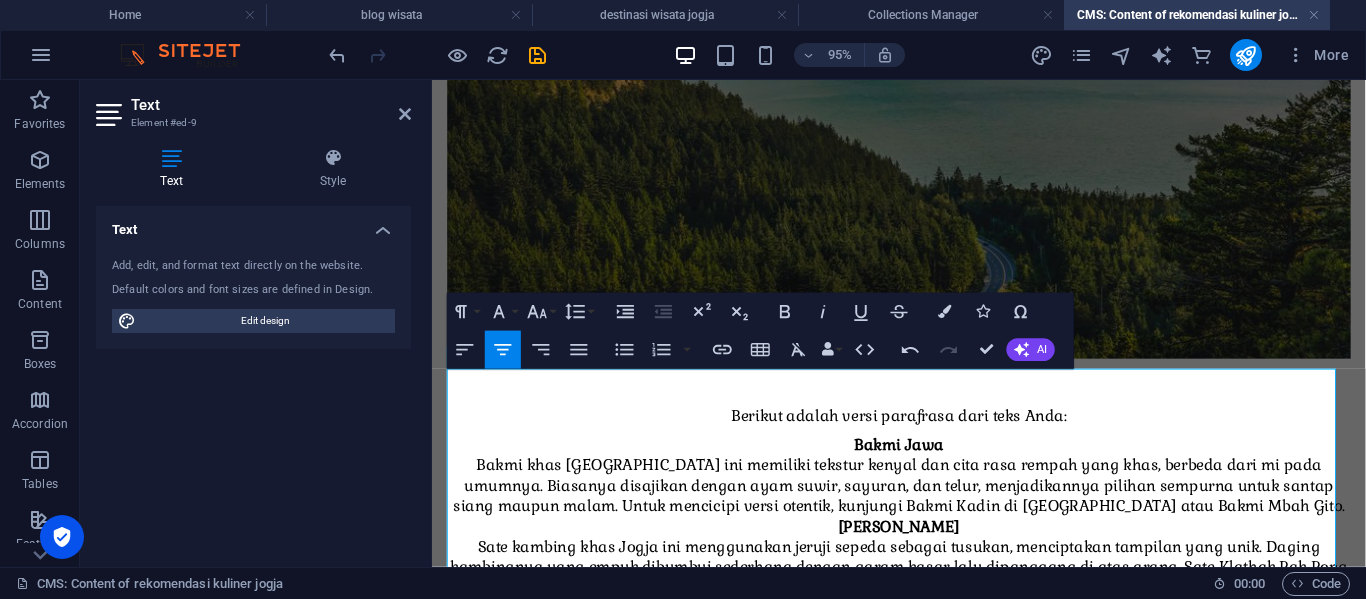 click on "Bakmi Jawa Bakmi khas [GEOGRAPHIC_DATA] ini memiliki tekstur kenyal dan cita rasa rempah yang khas, berbeda dari mi pada umumnya. Biasanya disajikan dengan ayam suwir, sayuran, dan telur, menjadikannya pilihan sempurna untuk santap siang maupun malam. Untuk mencicipi versi otentik, kunjungi Bakmi Kadin di [GEOGRAPHIC_DATA] atau Bakmi Mbah Gito." at bounding box center (923, 496) 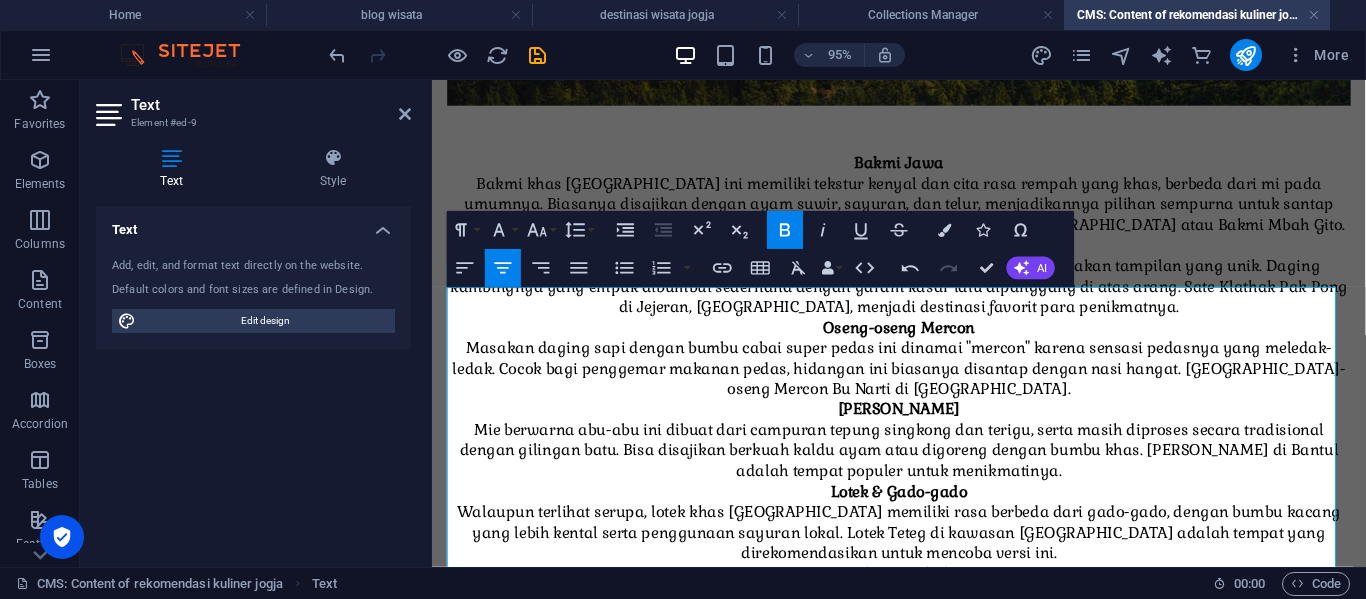 scroll, scrollTop: 1861, scrollLeft: 0, axis: vertical 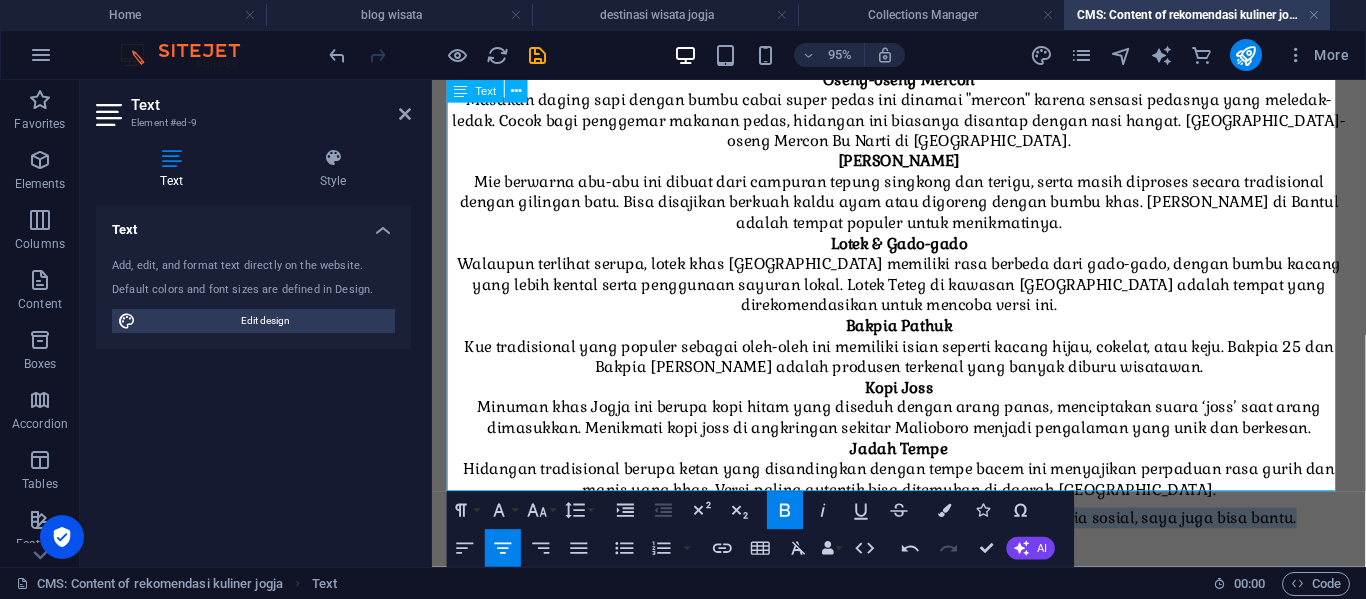drag, startPoint x: 1347, startPoint y: 496, endPoint x: 489, endPoint y: 504, distance: 858.0373 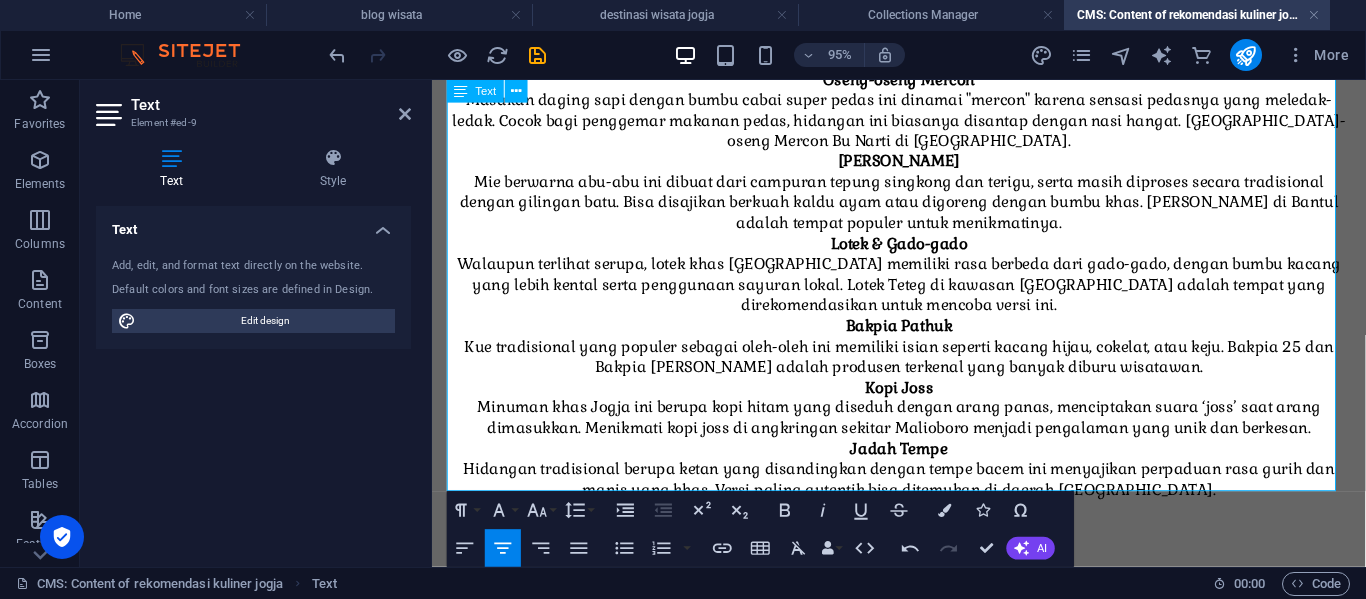 scroll, scrollTop: 1853, scrollLeft: 0, axis: vertical 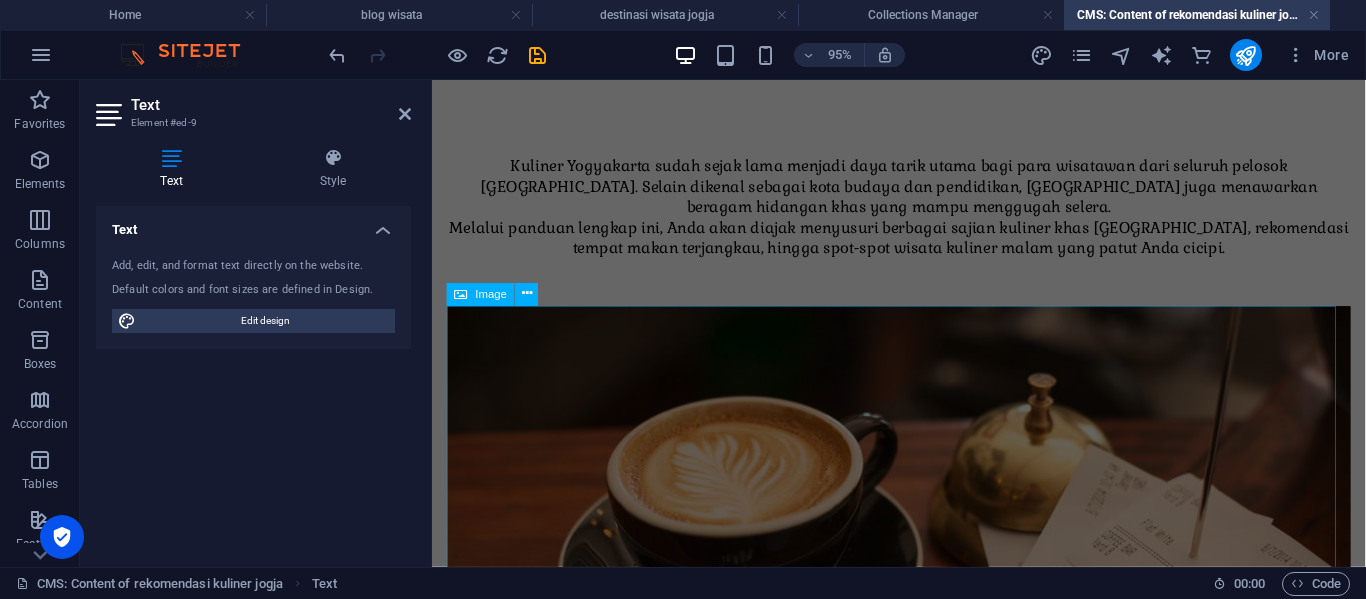 drag, startPoint x: 1235, startPoint y: 491, endPoint x: 724, endPoint y: 394, distance: 520.125 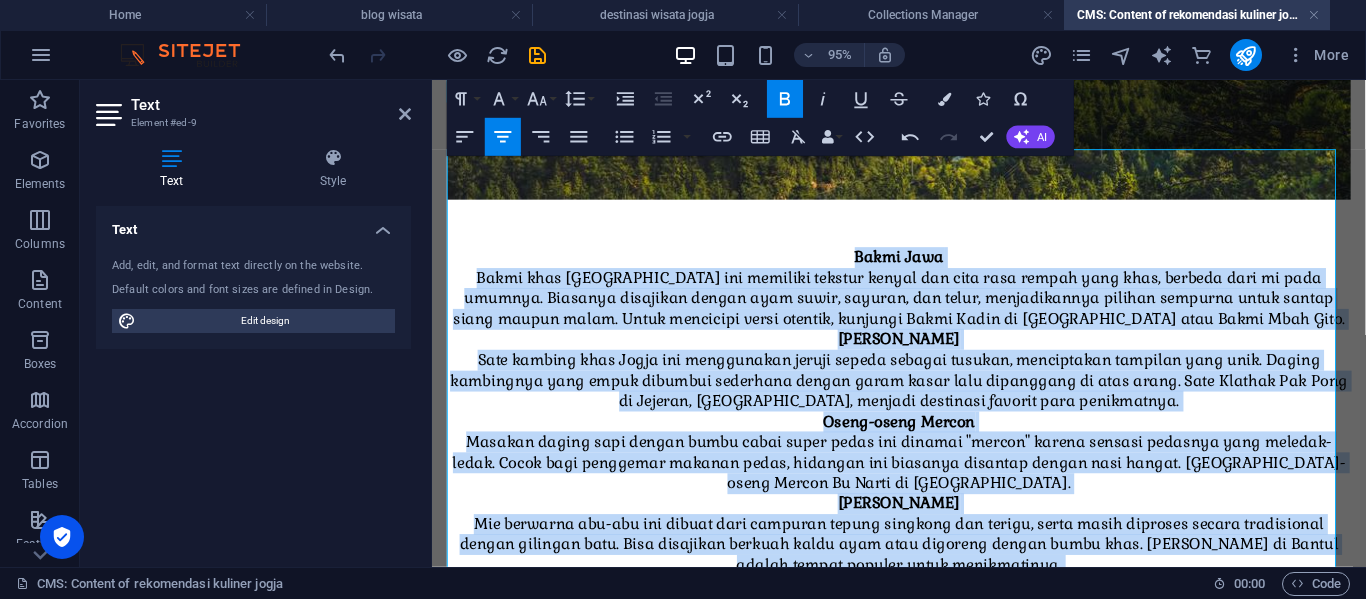 scroll, scrollTop: 1400, scrollLeft: 0, axis: vertical 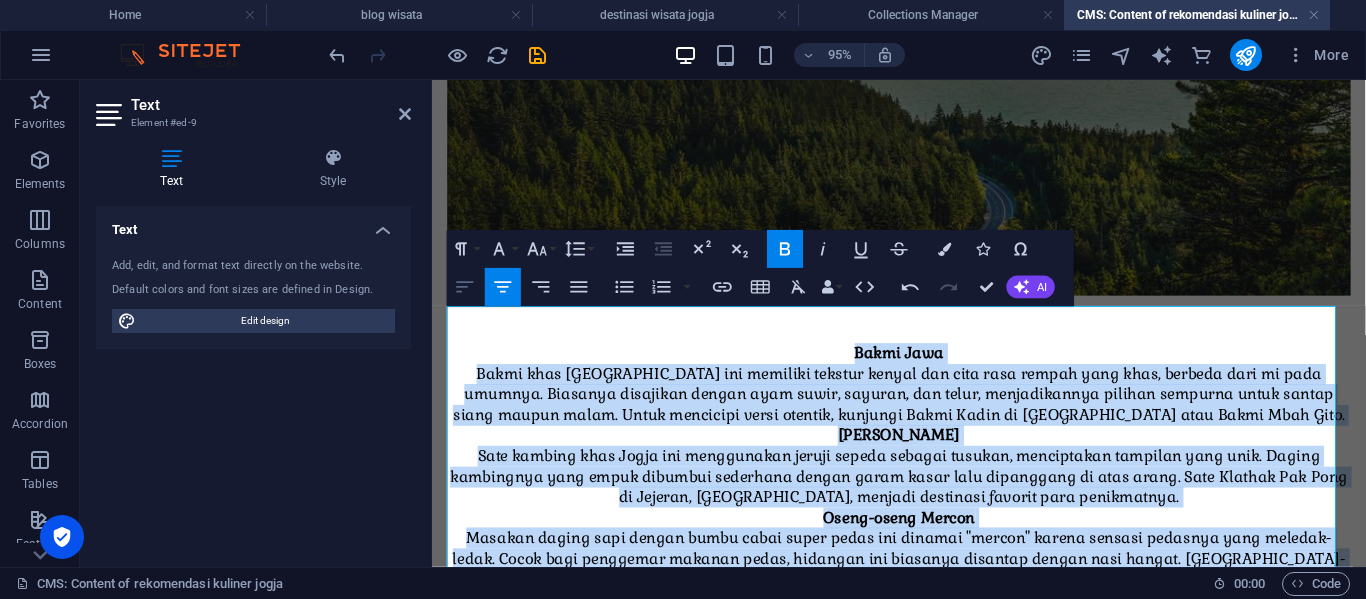 click 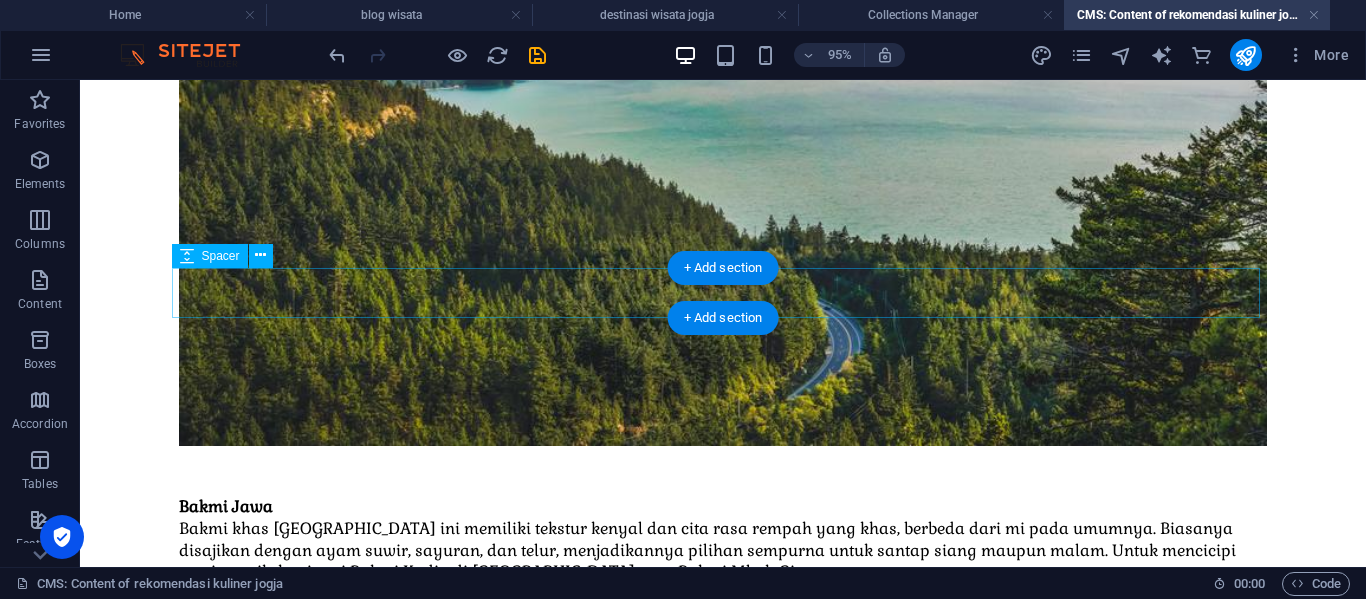 scroll, scrollTop: 1557, scrollLeft: 0, axis: vertical 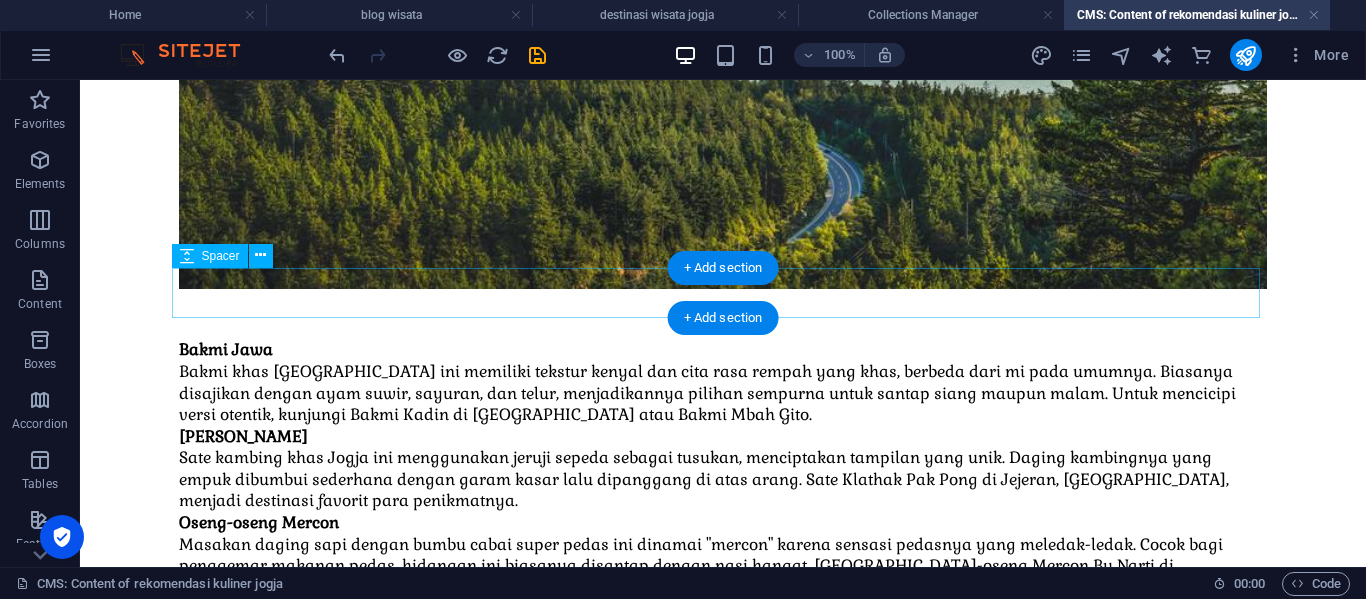 click at bounding box center [723, 314] 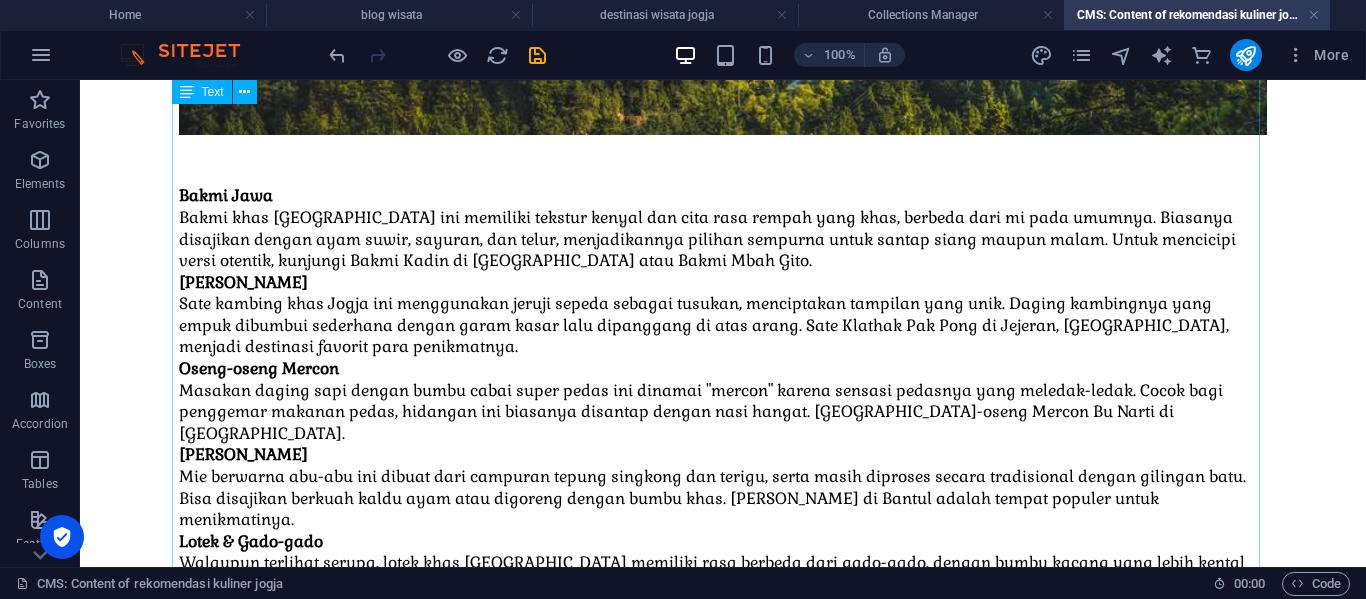 scroll, scrollTop: 1692, scrollLeft: 0, axis: vertical 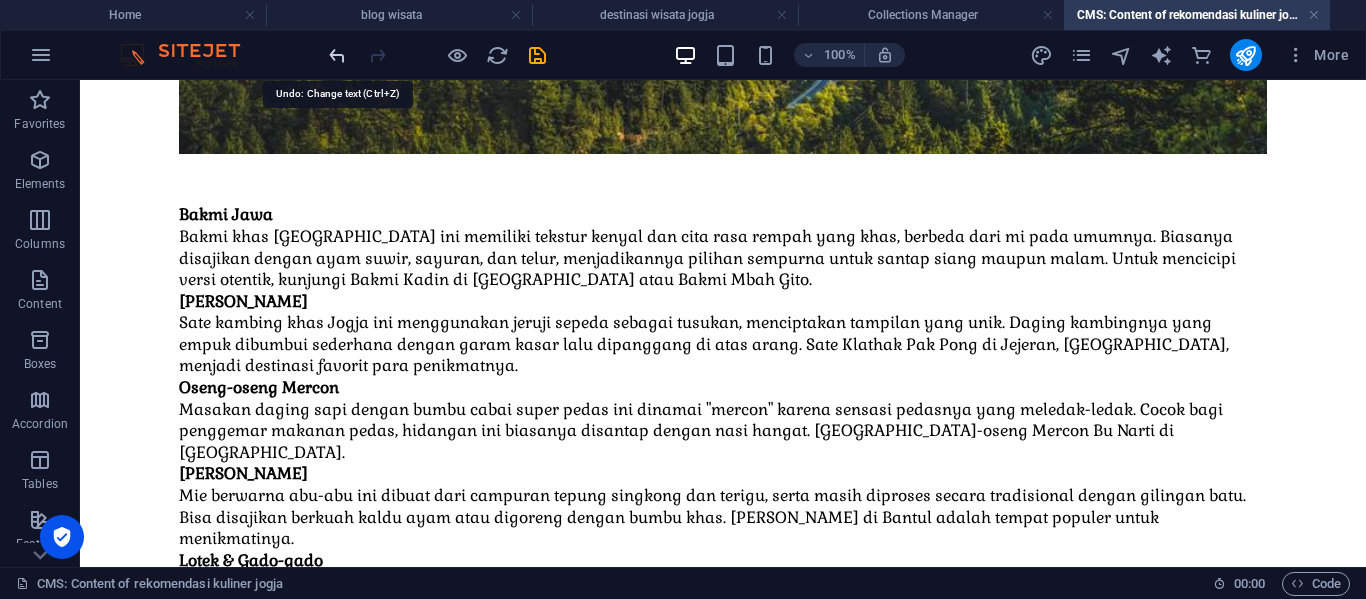 click at bounding box center (337, 55) 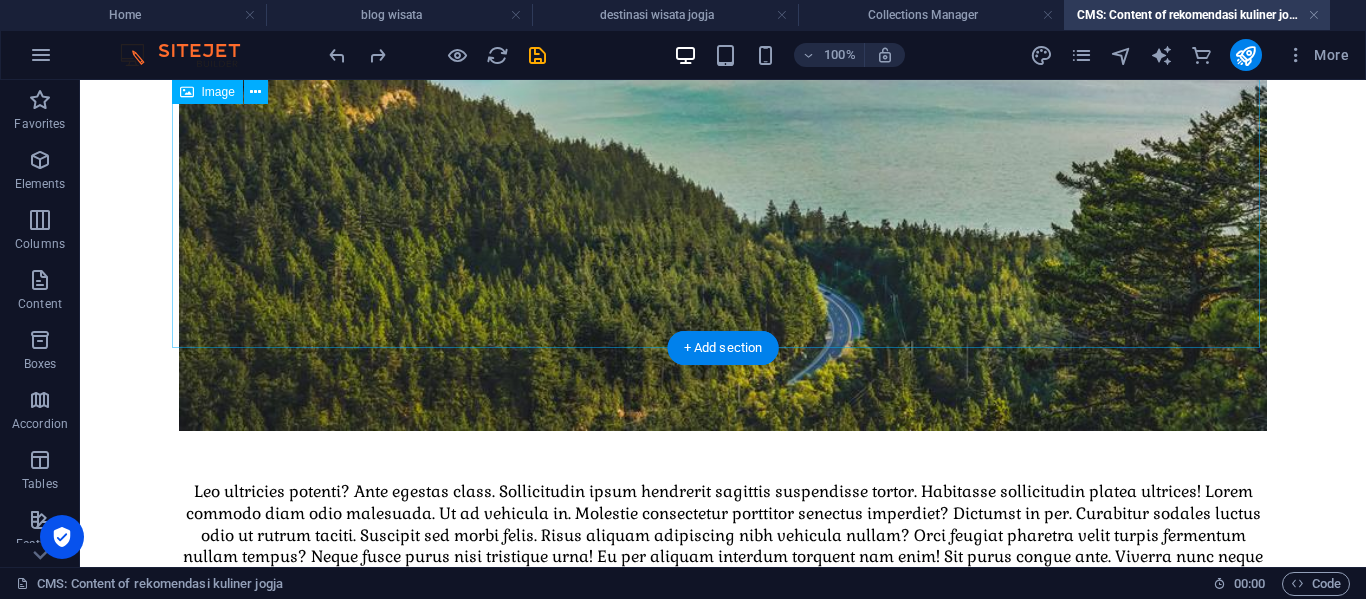 scroll, scrollTop: 1396, scrollLeft: 0, axis: vertical 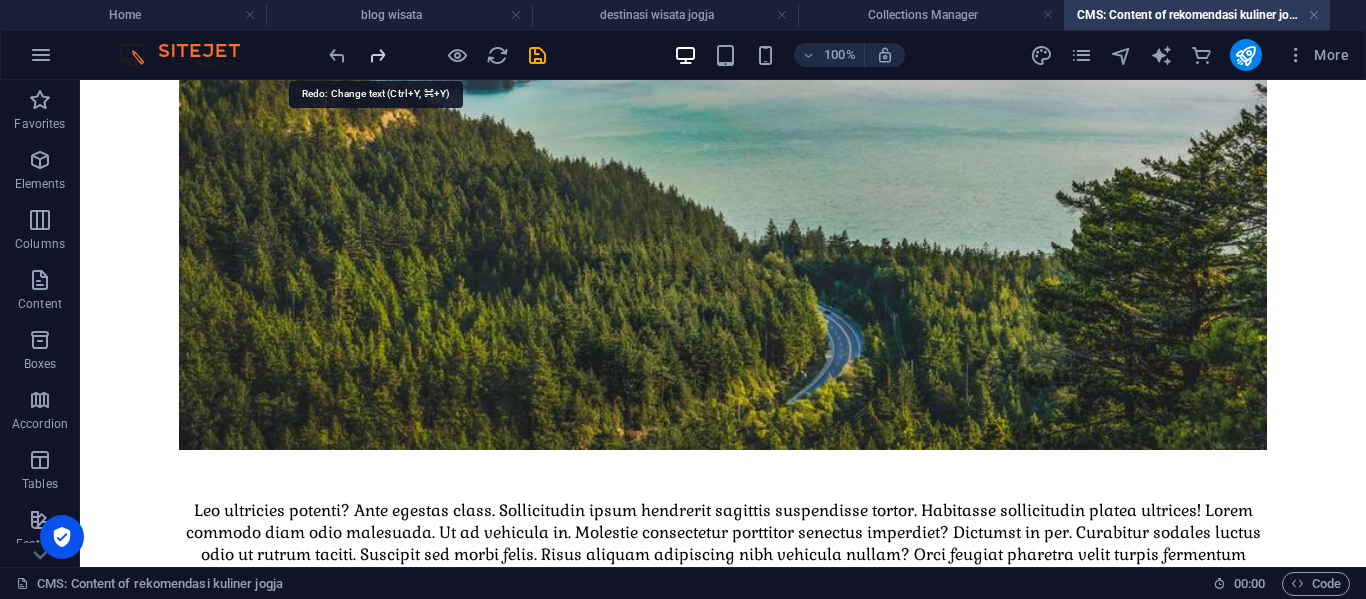 click at bounding box center [377, 55] 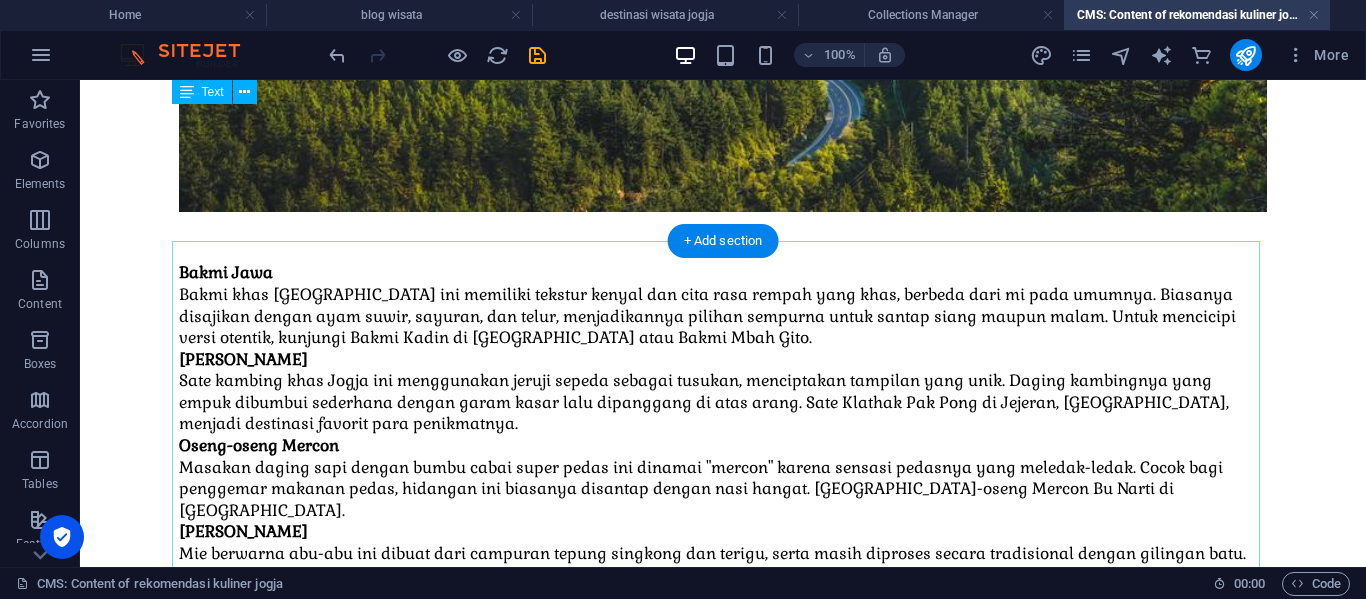 scroll, scrollTop: 1592, scrollLeft: 0, axis: vertical 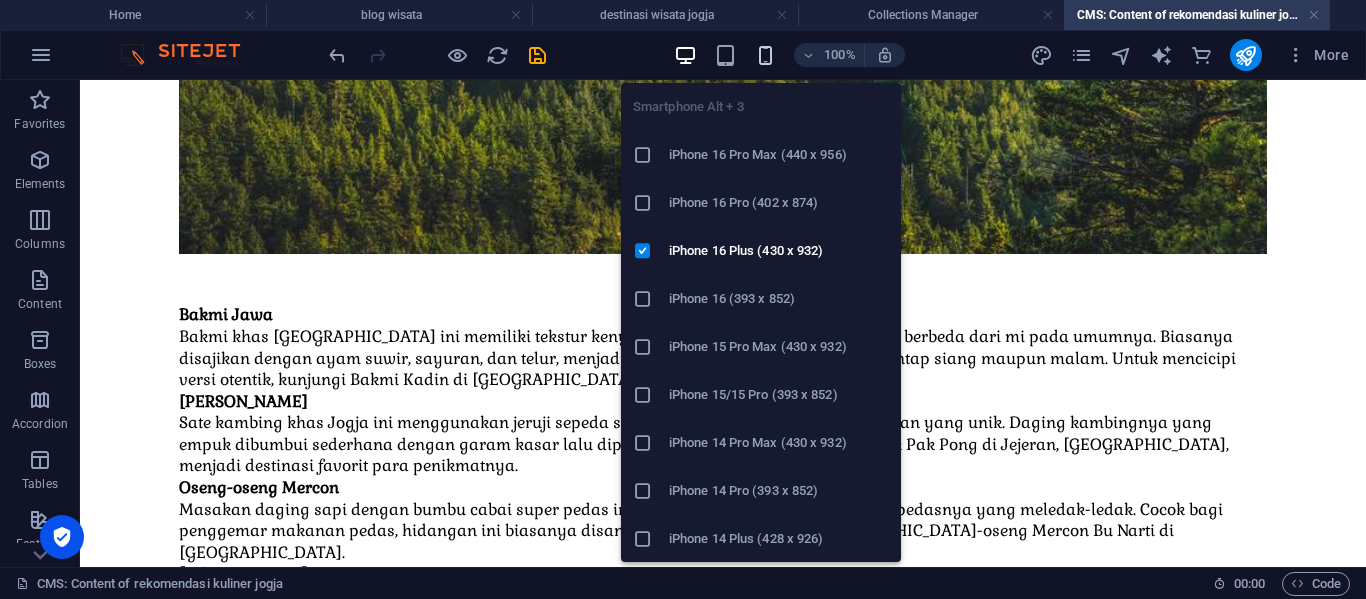 click at bounding box center [765, 55] 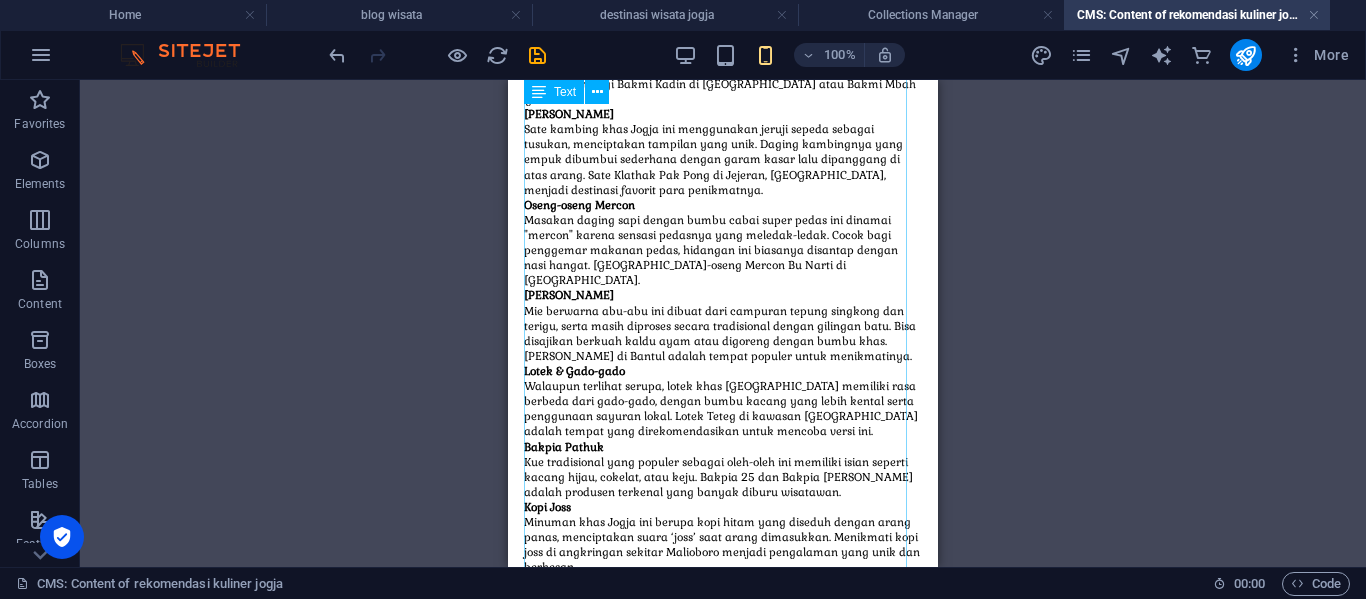 scroll, scrollTop: 1212, scrollLeft: 0, axis: vertical 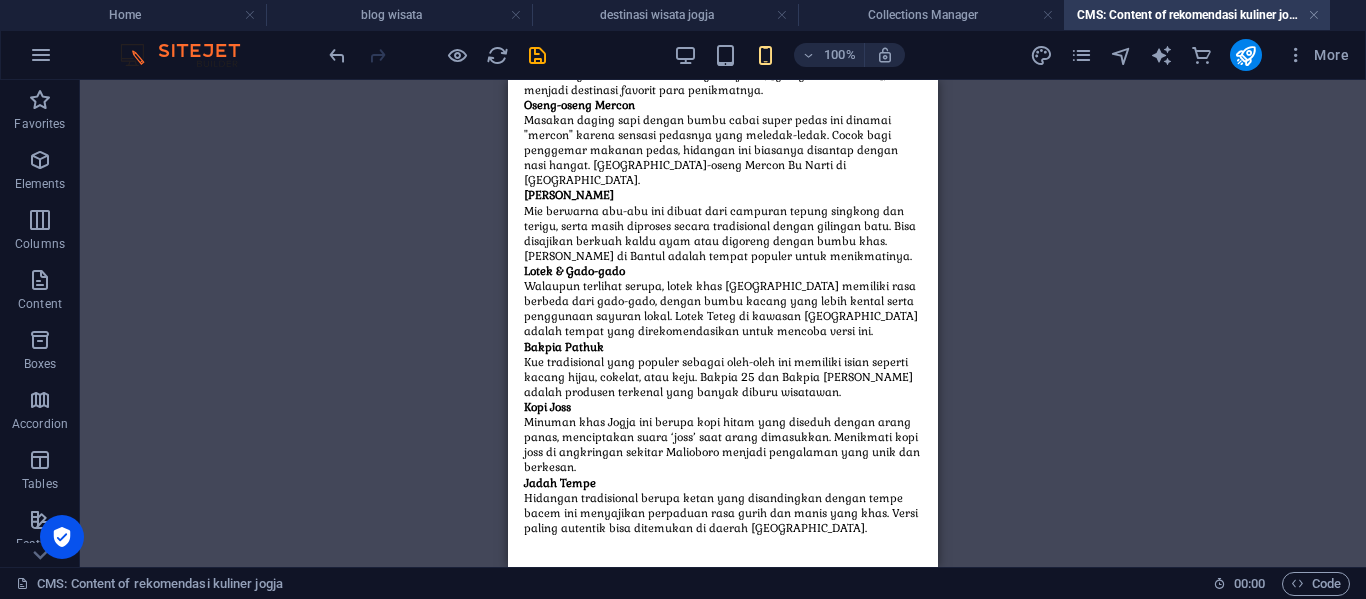 drag, startPoint x: 1073, startPoint y: 288, endPoint x: 284, endPoint y: 294, distance: 789.0228 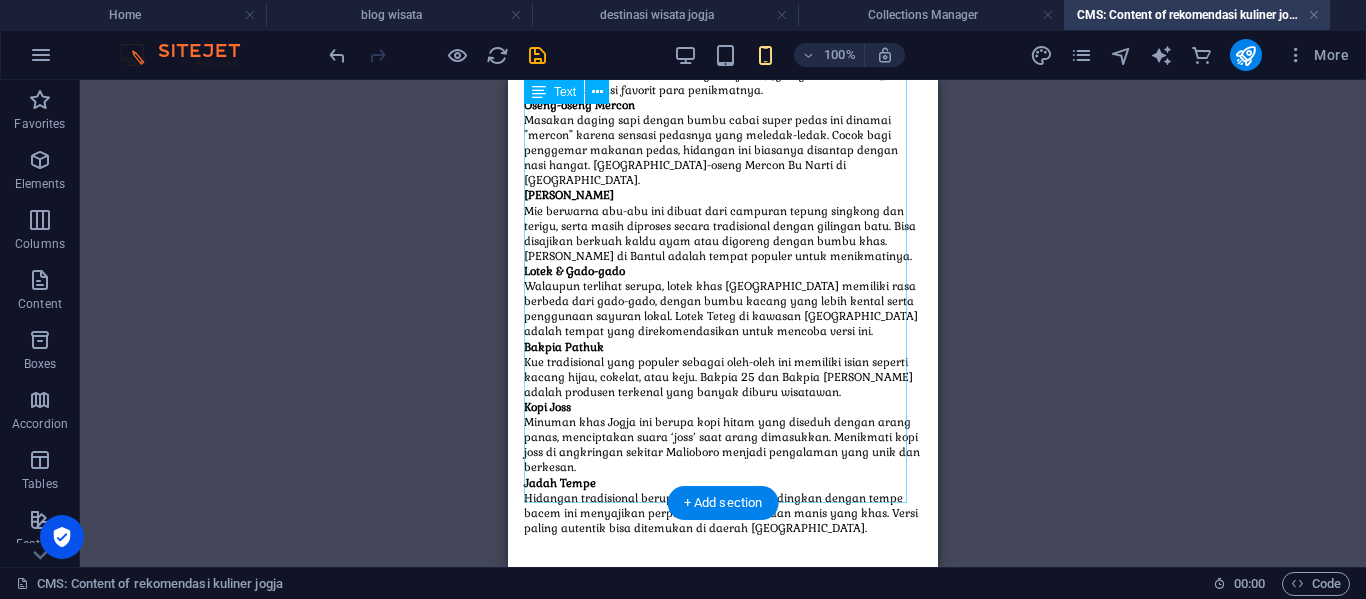 scroll, scrollTop: 812, scrollLeft: 0, axis: vertical 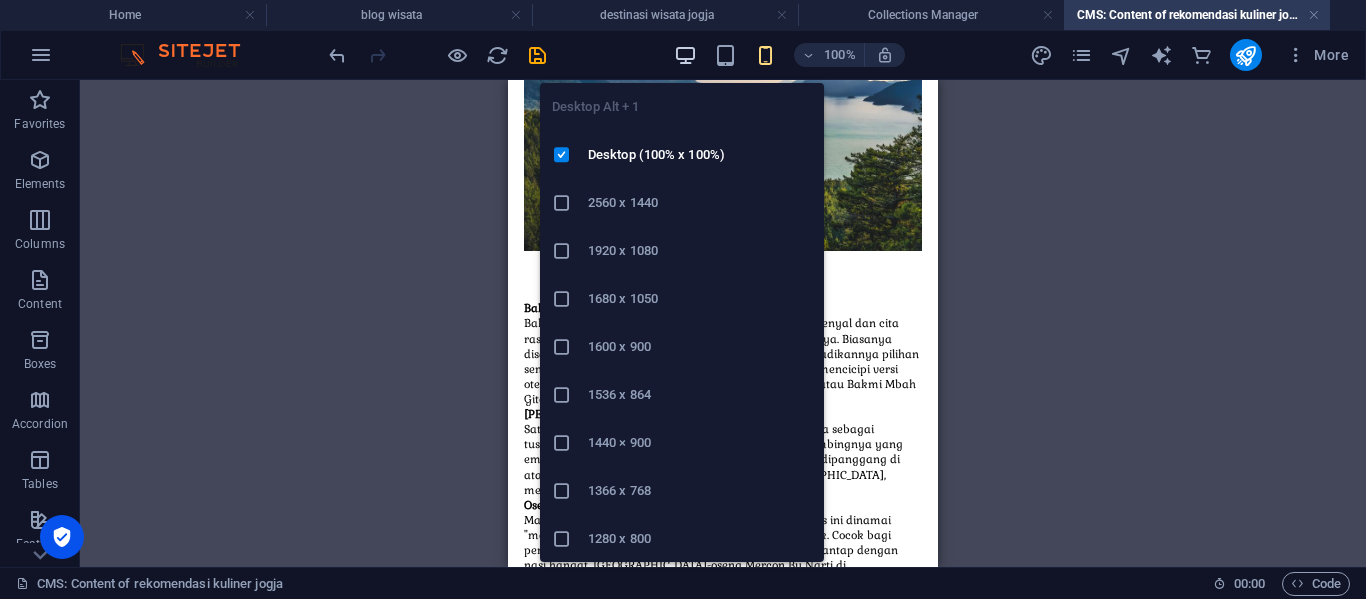 click at bounding box center (685, 55) 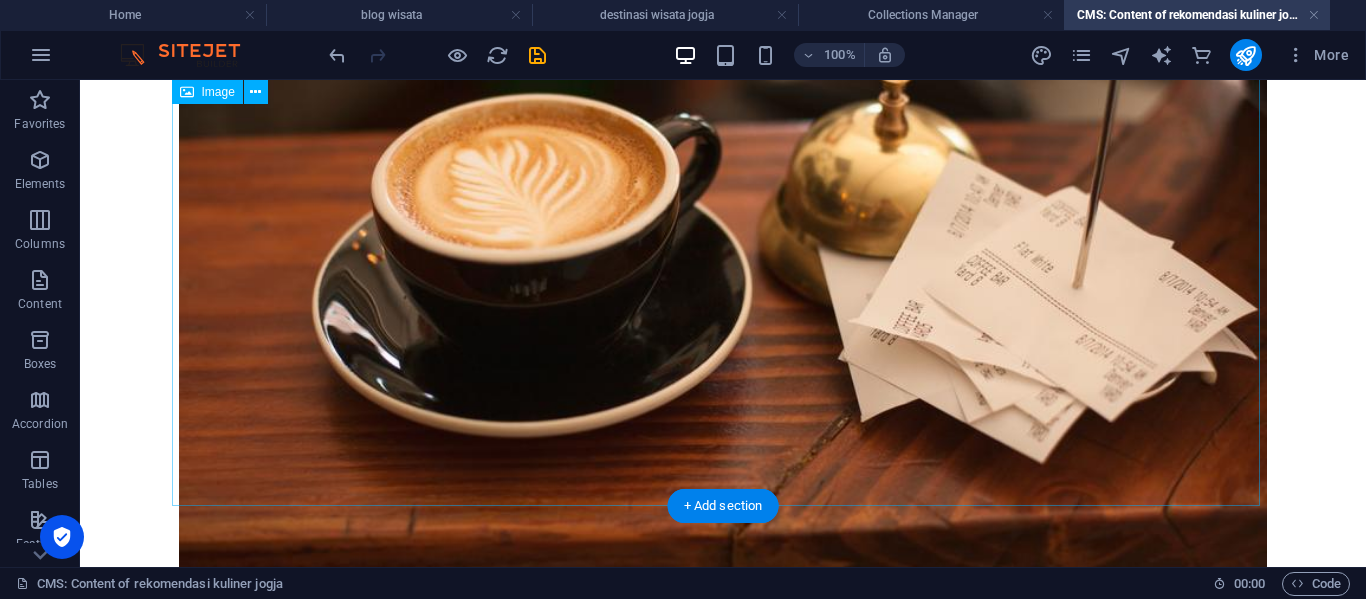 scroll, scrollTop: 212, scrollLeft: 0, axis: vertical 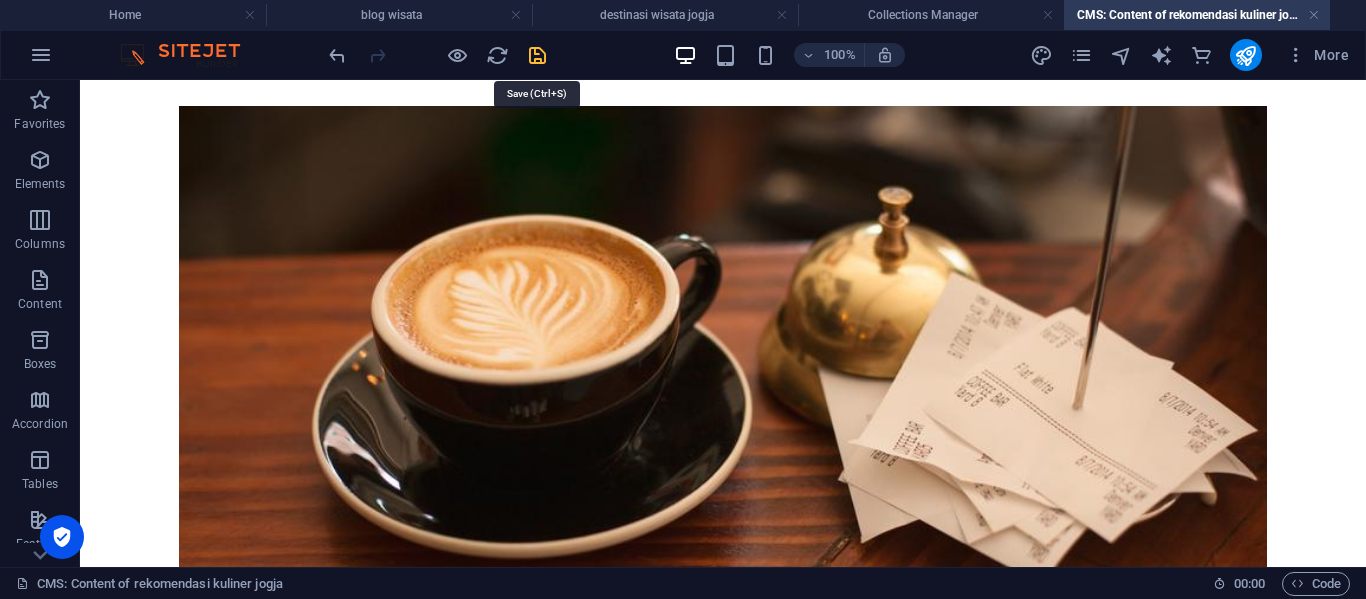 drag, startPoint x: 541, startPoint y: 56, endPoint x: 692, endPoint y: 83, distance: 153.39491 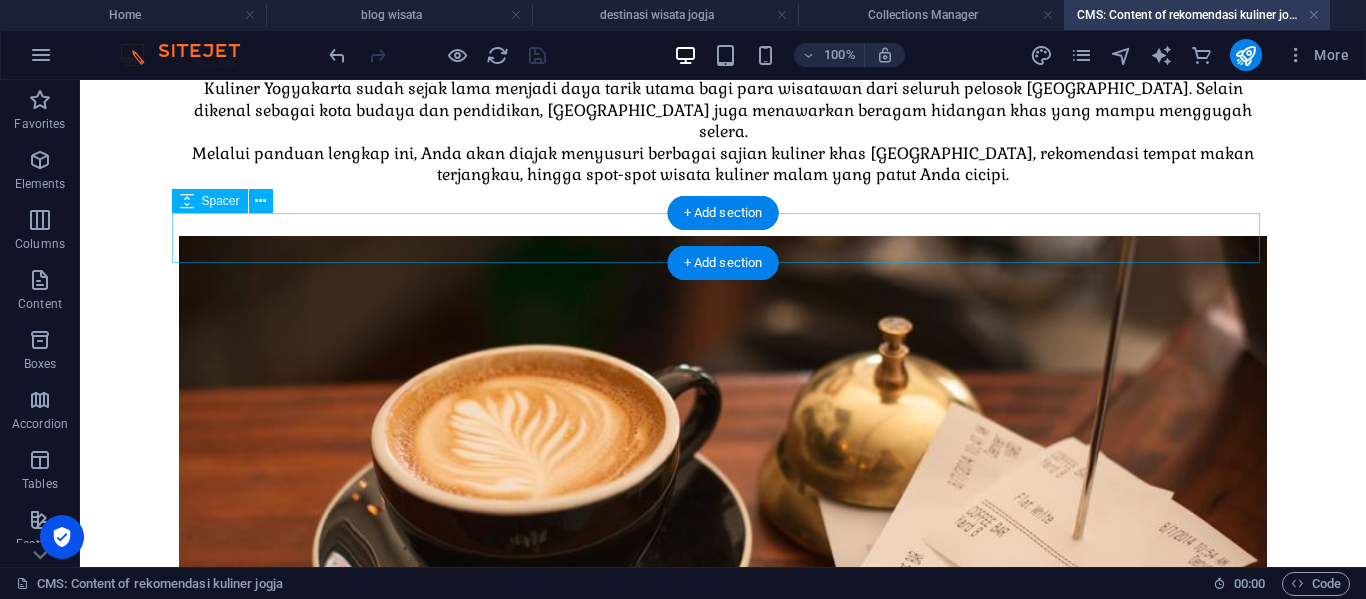 scroll, scrollTop: 0, scrollLeft: 0, axis: both 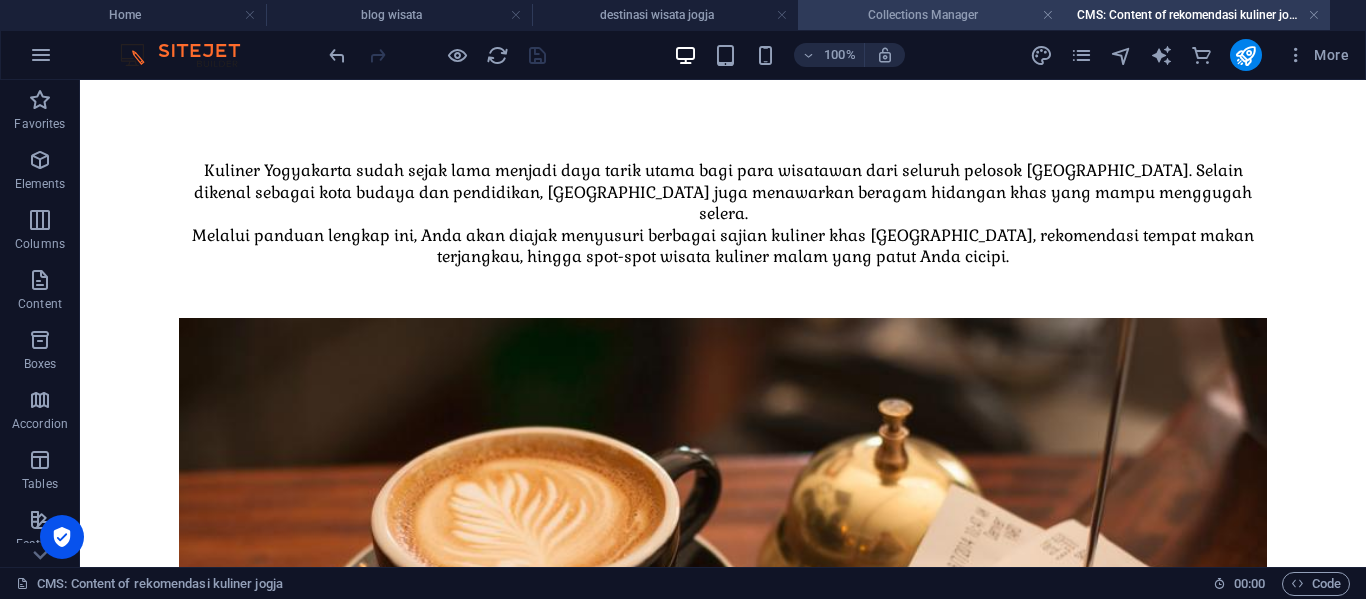 click on "Collections Manager" at bounding box center [931, 15] 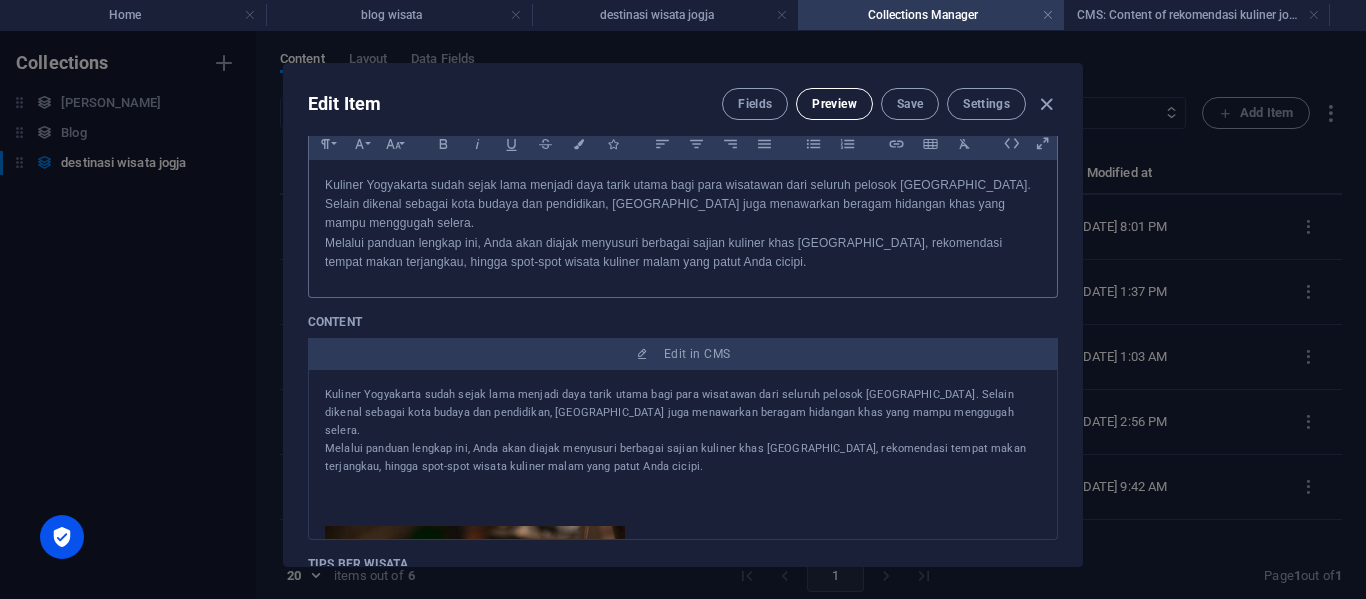 click on "Preview" at bounding box center (834, 104) 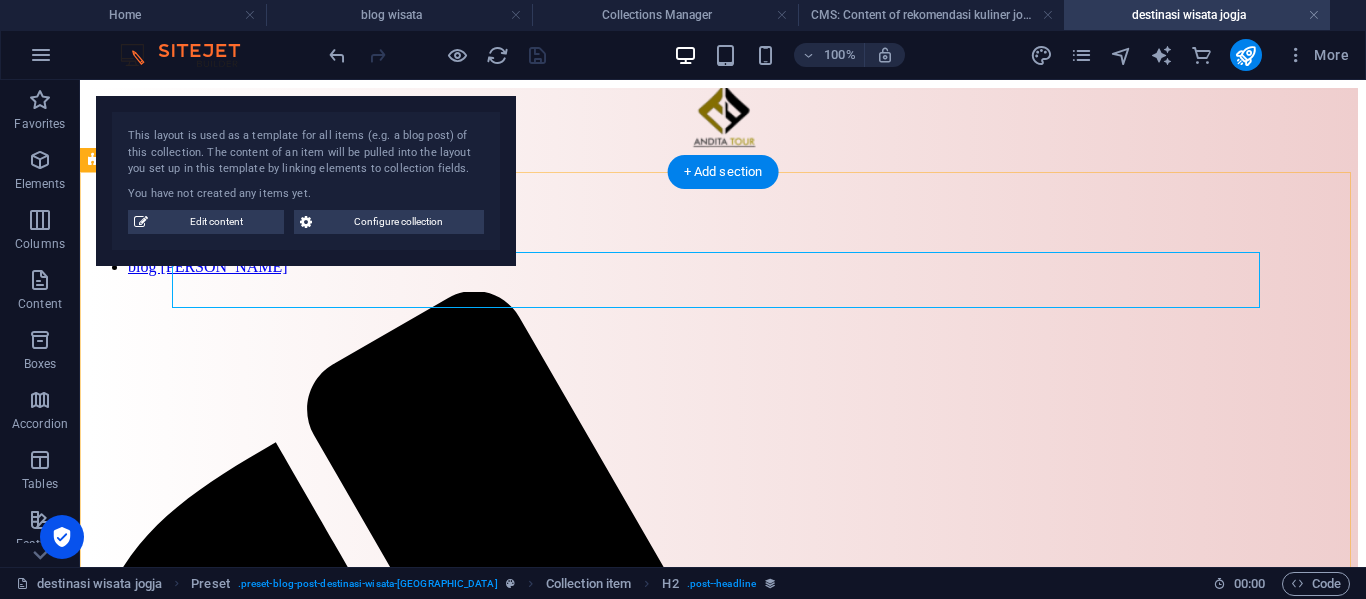scroll, scrollTop: 0, scrollLeft: 0, axis: both 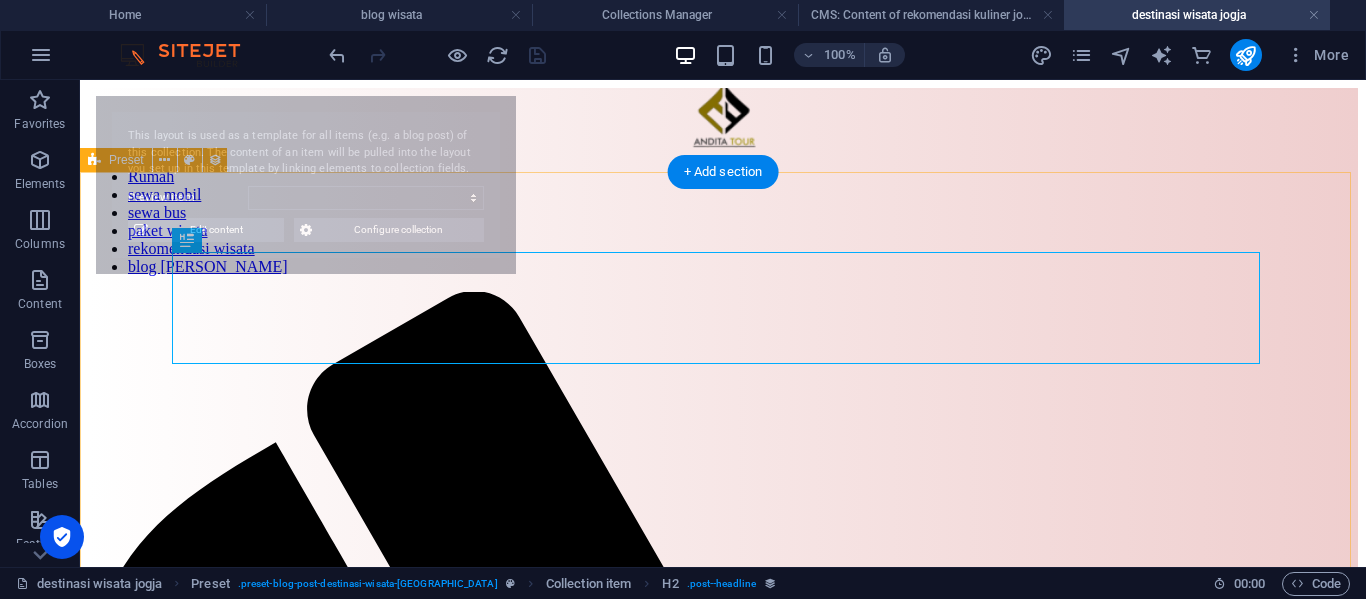 select on "68331cc6f93a3632100a06bc" 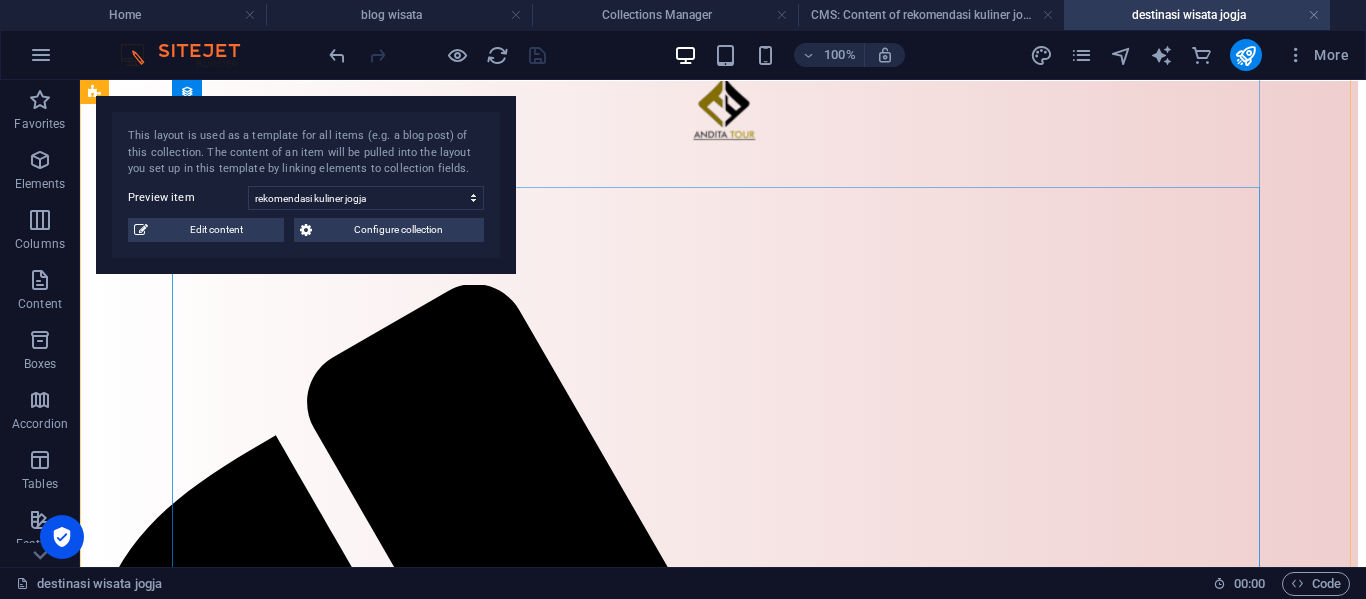 scroll, scrollTop: 0, scrollLeft: 0, axis: both 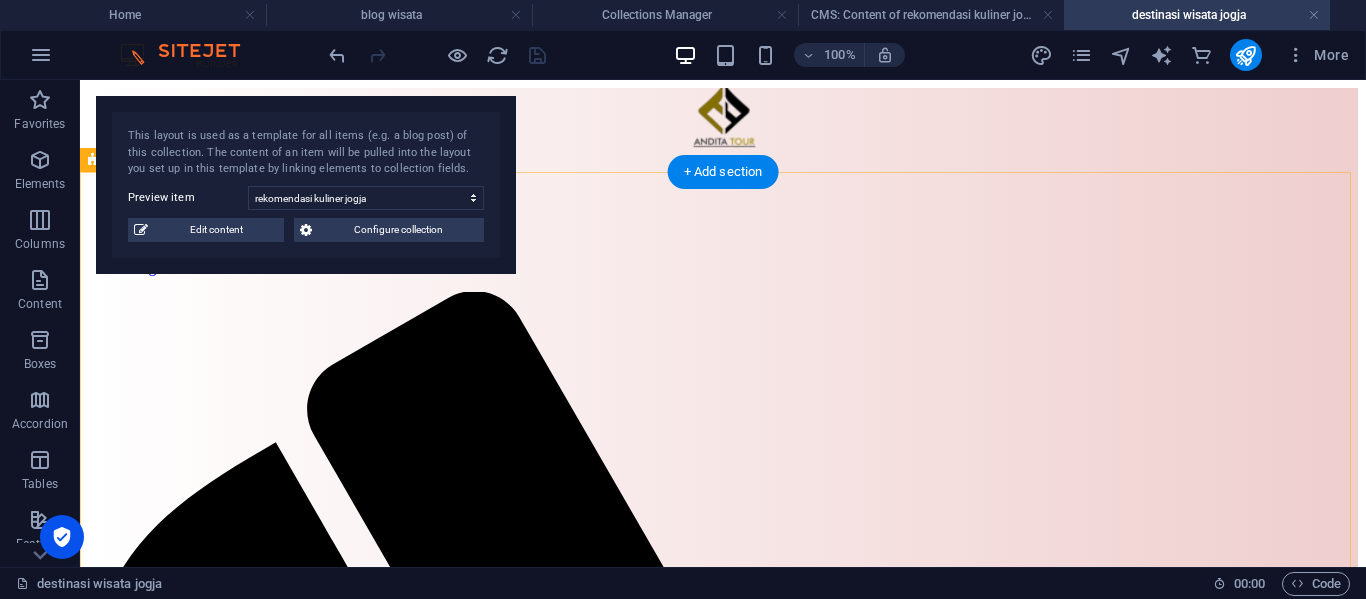 click on "rekomendasi kuliner jogja [DATE] Kuliner Yogyakarta sudah sejak lama menjadi daya tarik utama bagi para wisatawan dari seluruh pelosok [GEOGRAPHIC_DATA]. Selain dikenal sebagai kota budaya dan pendidikan, [GEOGRAPHIC_DATA] juga menawarkan beragam hidangan khas yang mampu menggugah selera. Melalui panduan lengkap ini, Anda akan diajak menyusuri berbagai sajian kuliner khas [GEOGRAPHIC_DATA], rekomendasi tempat makan terjangkau, hingga spot-spot wisata kuliner malam yang patut Anda cicipi. [DEMOGRAPHIC_DATA]: Kuliner Legendaris Khas Yogyakarta [DEMOGRAPHIC_DATA] adalah salah satu kuliner ikonik dari [GEOGRAPHIC_DATA] yang telah dikenal sejak lama. Makanan ini terbuat dari nangka muda yang dimasak perlahan dengan santan dan rempah-rempah khas hingga menghasilkan warna cokelat yang khas. Bakmi Jawa Sate Klathak Oseng-oseng Mercon Mie Lethek Lotek & Gado-gado Bakpia Pathuk Kue tradisional yang populer sebagai oleh-oleh ini memiliki isian seperti kacang hijau, cokelat, atau keju. Bakpia 25 dan Bakpia [PERSON_NAME] adalah produsen terkenal yang banyak diburu wisatawan." at bounding box center (723, 3363) 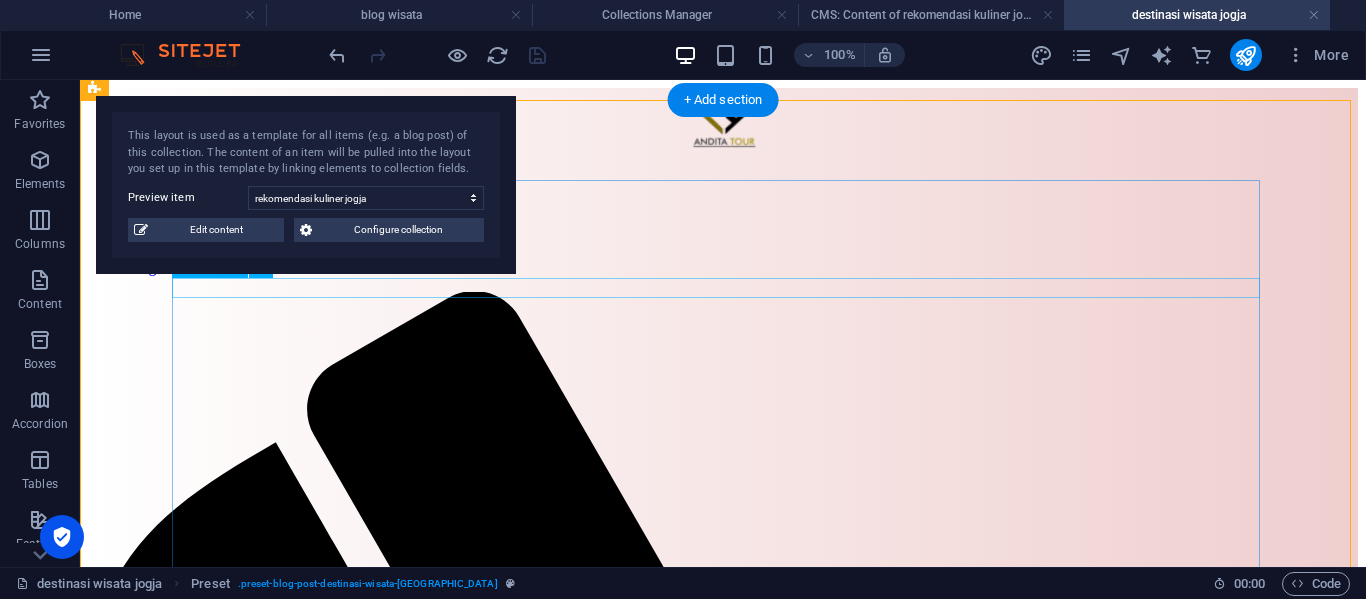 scroll, scrollTop: 500, scrollLeft: 0, axis: vertical 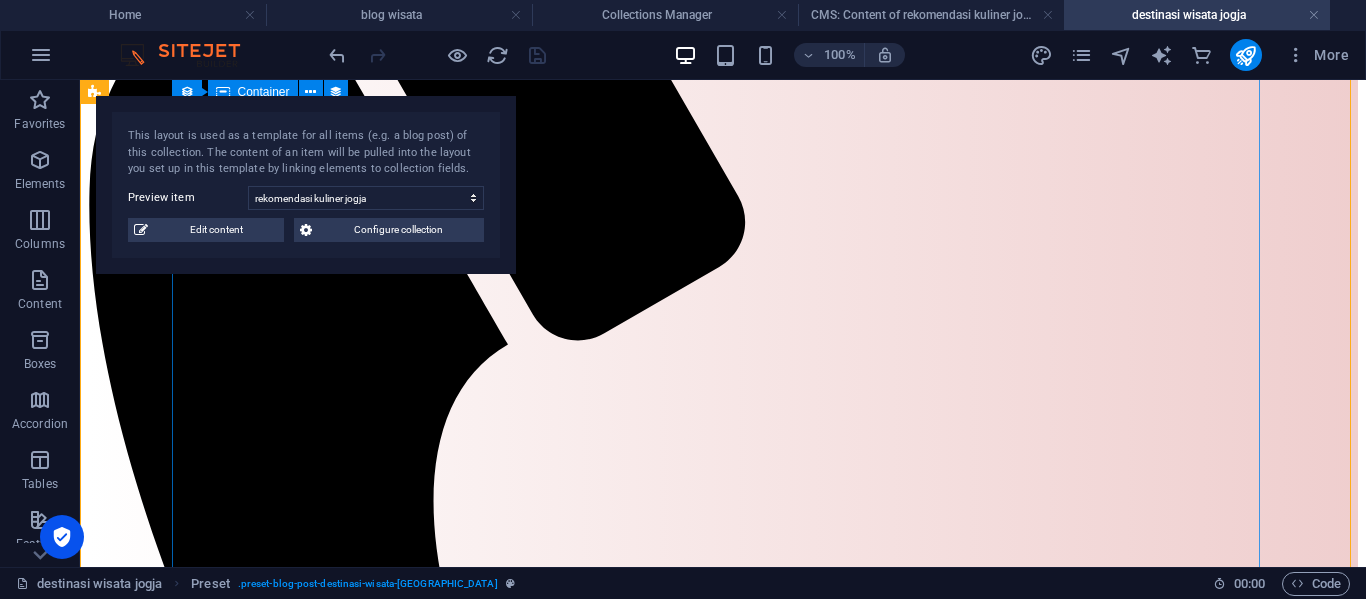 click at bounding box center (723, 2150) 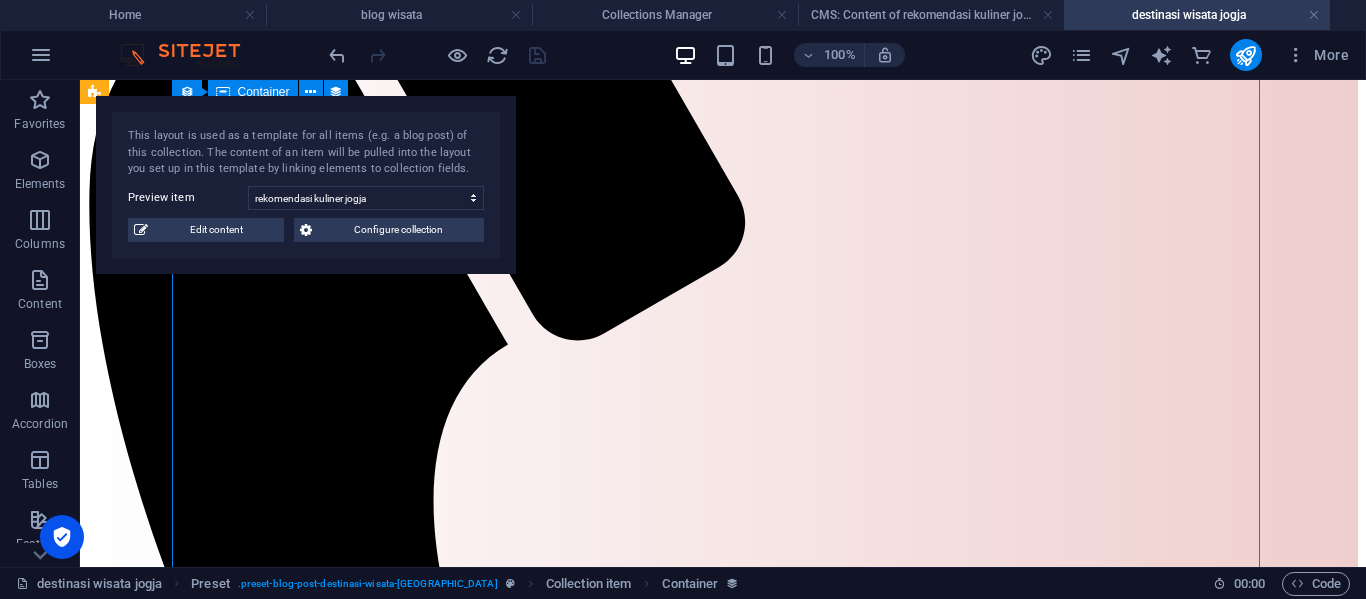 click at bounding box center [723, 2150] 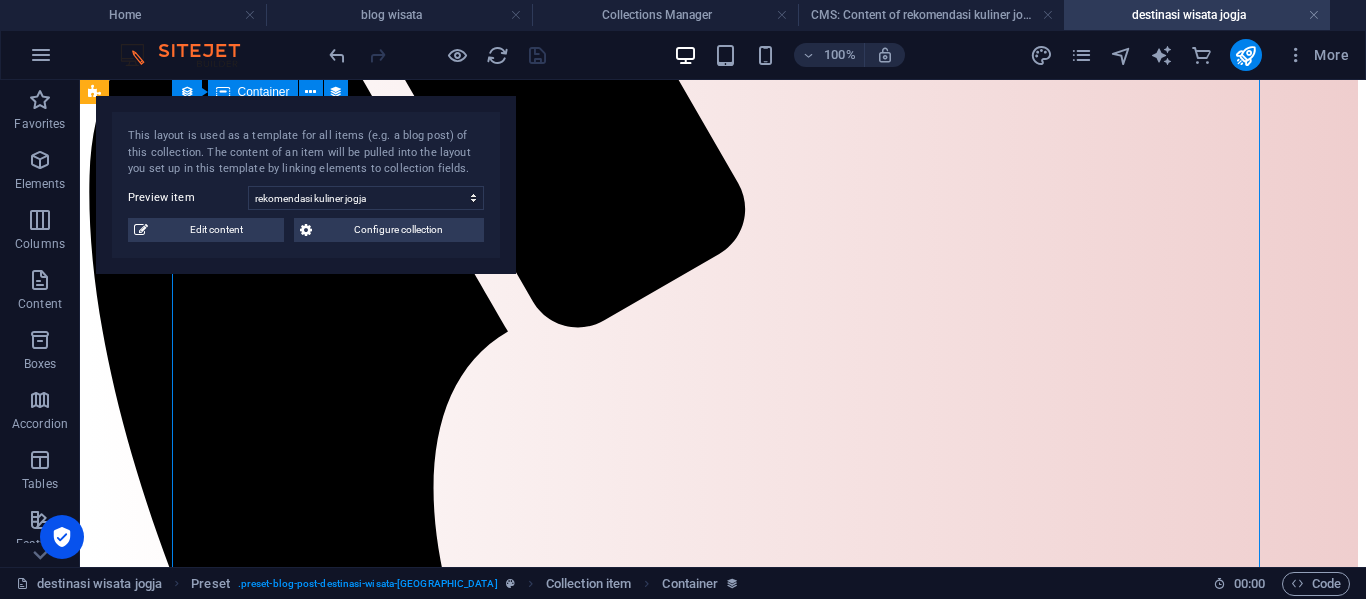 select on "content" 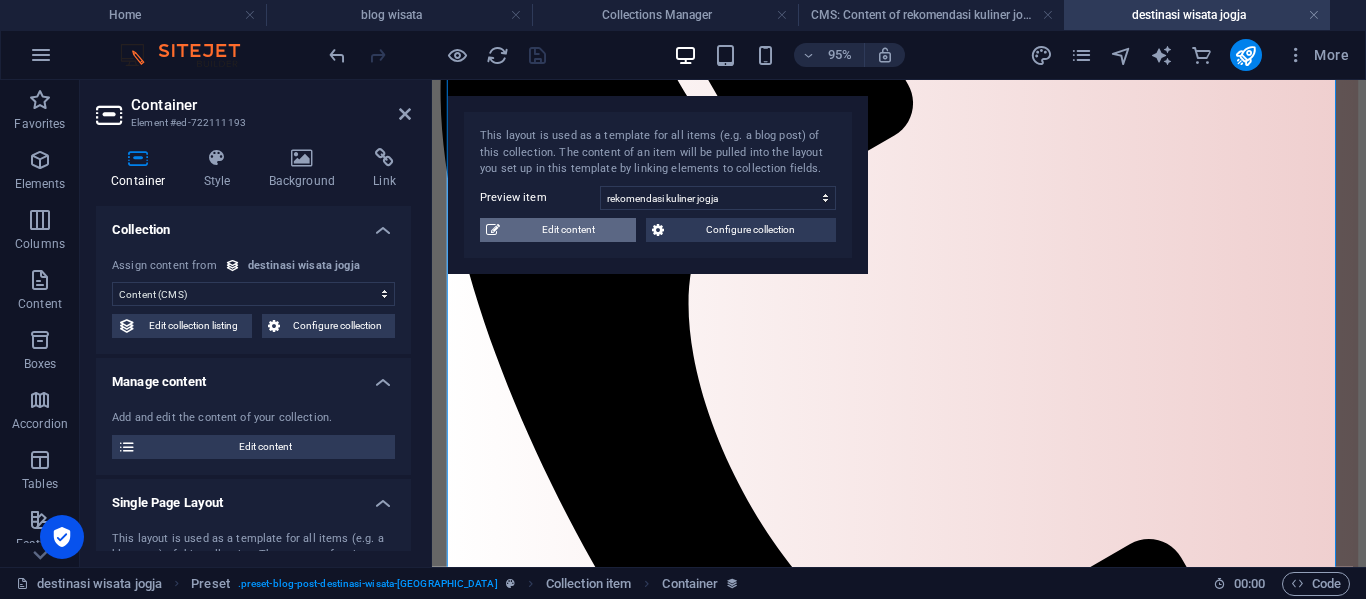 click on "Edit content" at bounding box center (568, 230) 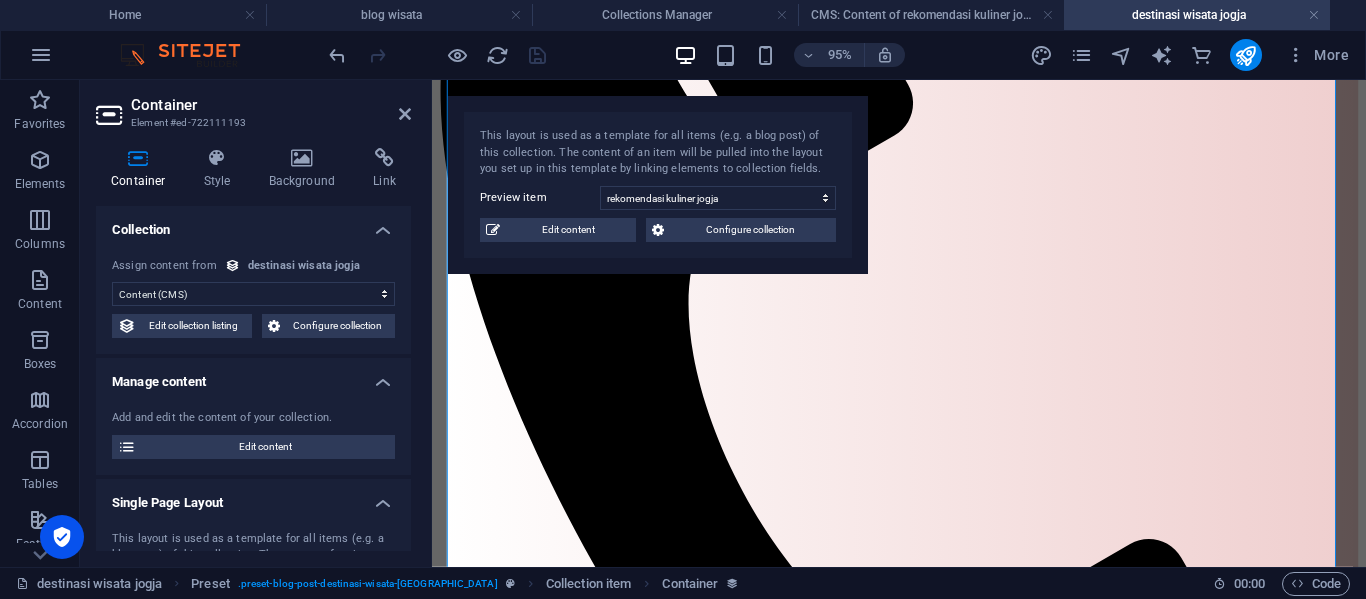 scroll, scrollTop: 0, scrollLeft: 0, axis: both 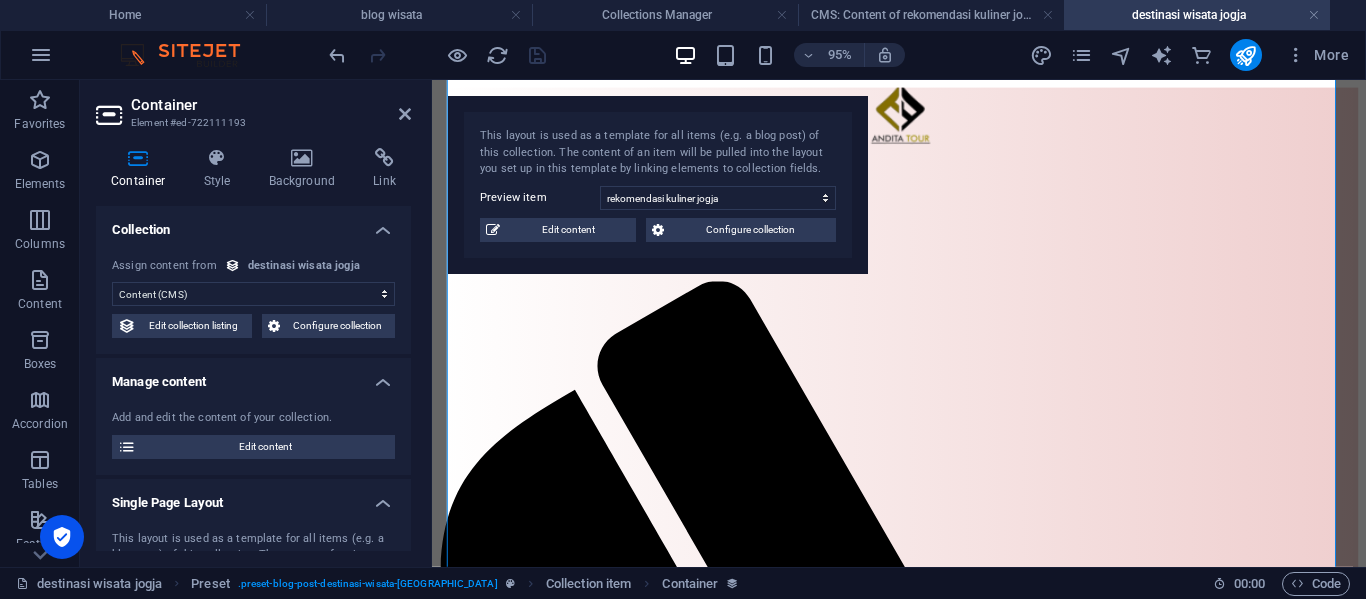 type on "[DATE]" 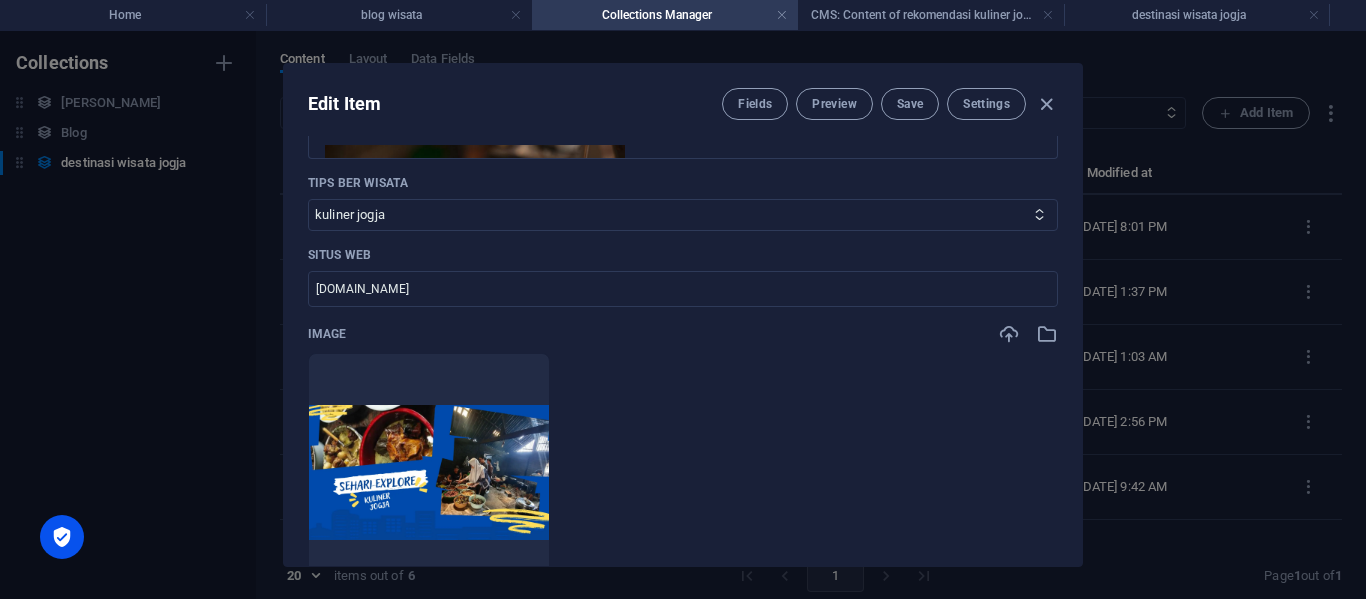 scroll, scrollTop: 300, scrollLeft: 0, axis: vertical 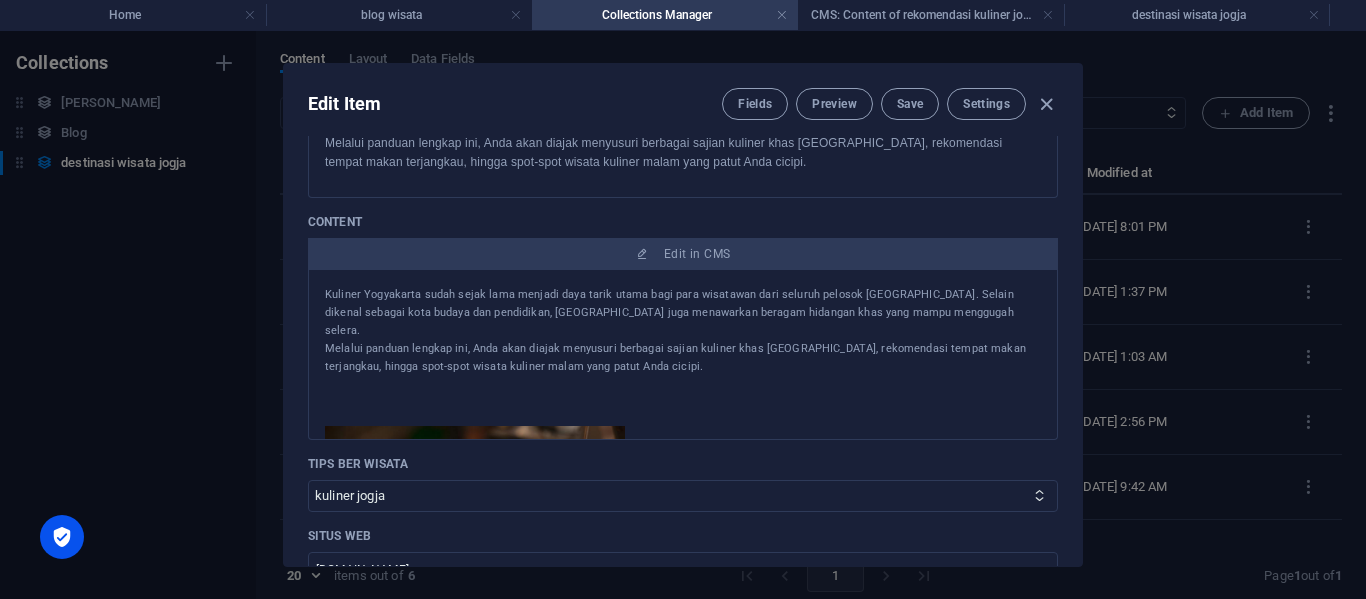 click on "Melalui panduan lengkap ini, Anda akan diajak menyusuri berbagai sajian kuliner khas [GEOGRAPHIC_DATA], rekomendasi tempat makan terjangkau, hingga spot-spot wisata kuliner malam yang patut Anda cicipi." at bounding box center (683, 358) 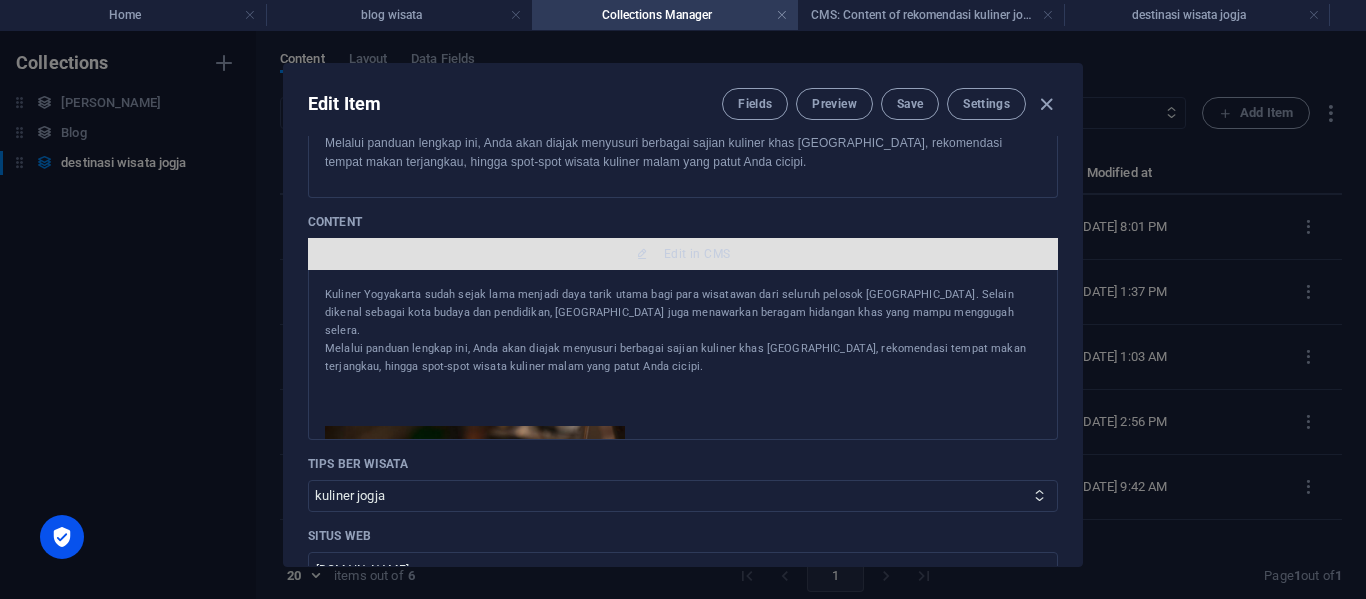 click on "Edit in CMS" at bounding box center [697, 254] 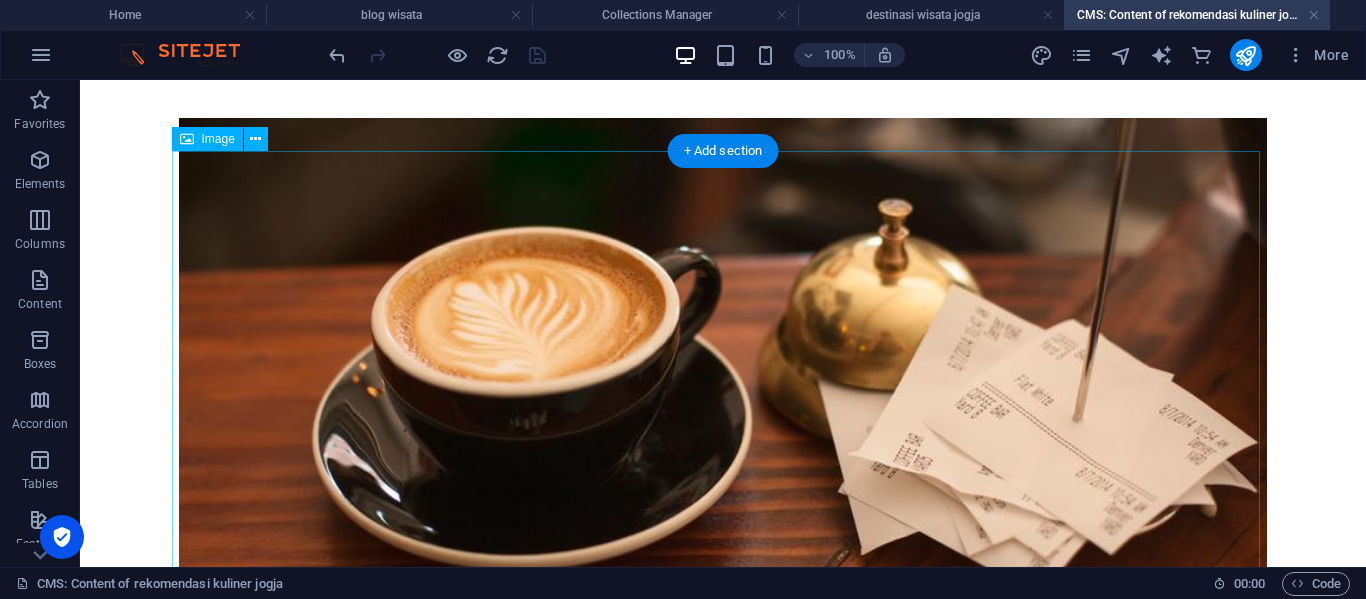 scroll, scrollTop: 0, scrollLeft: 0, axis: both 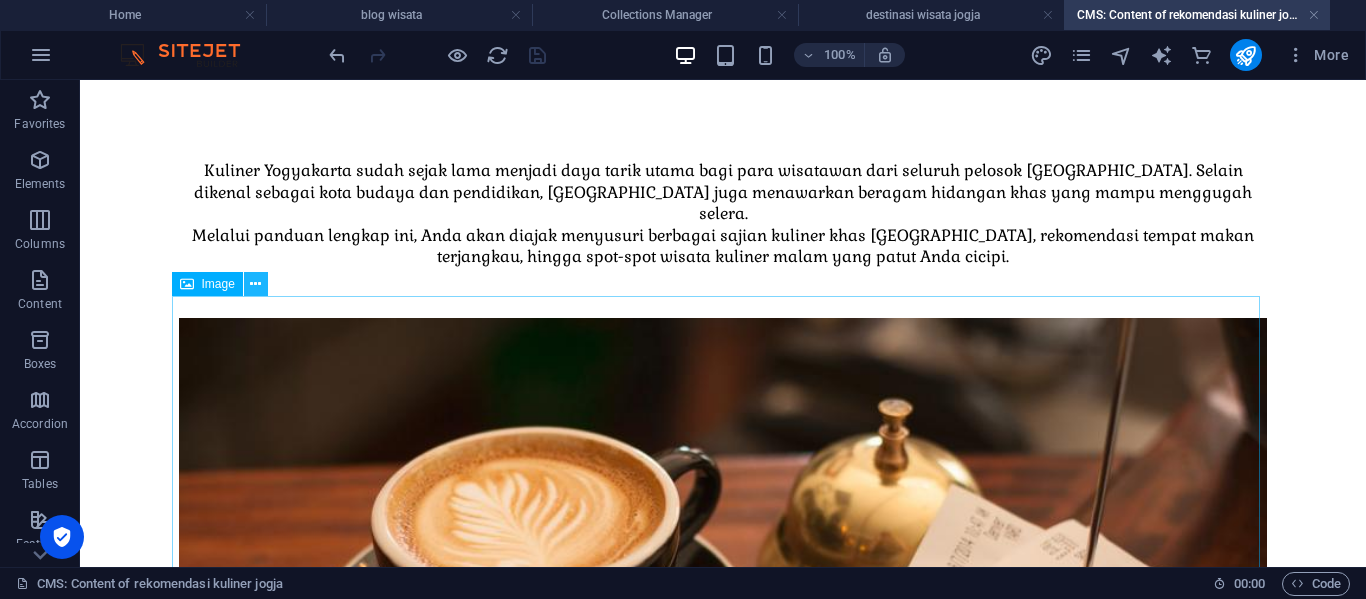 click at bounding box center (255, 284) 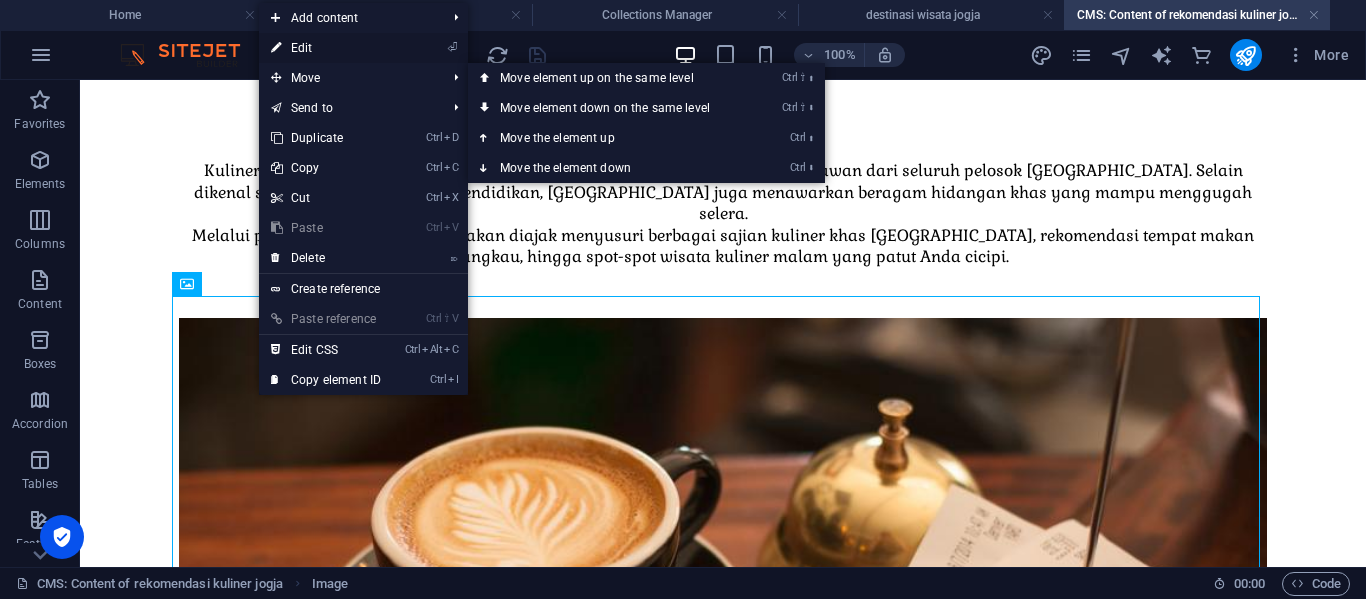 click on "⏎  Edit" at bounding box center (326, 48) 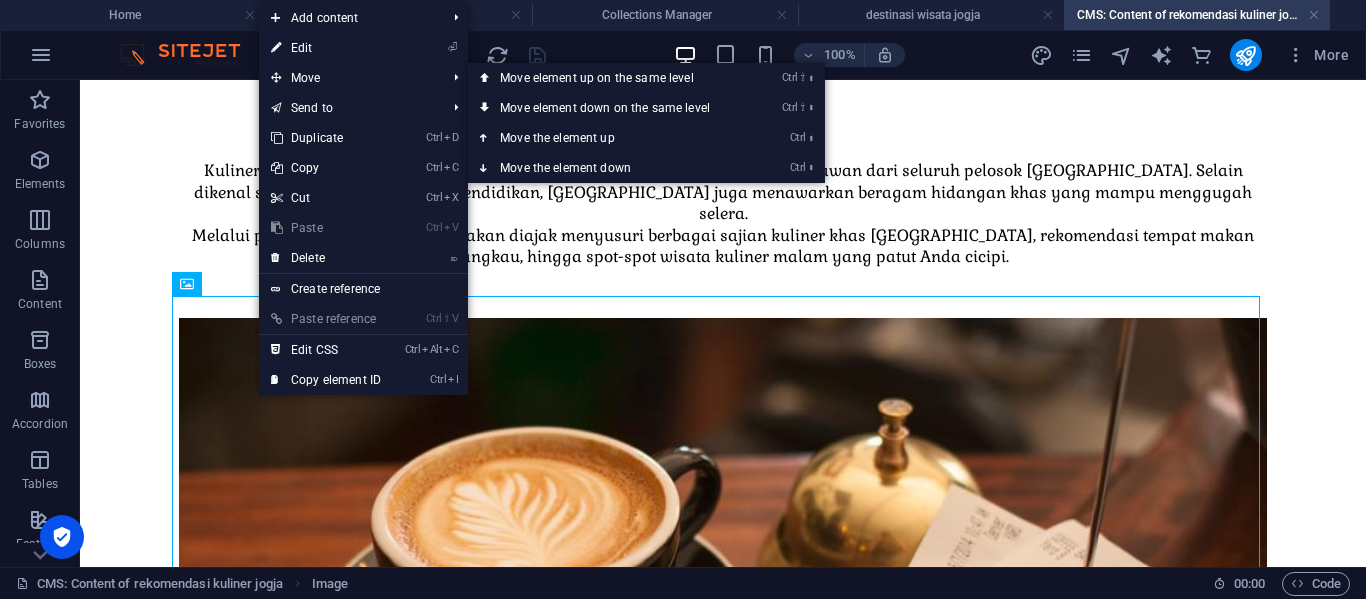 select on "%" 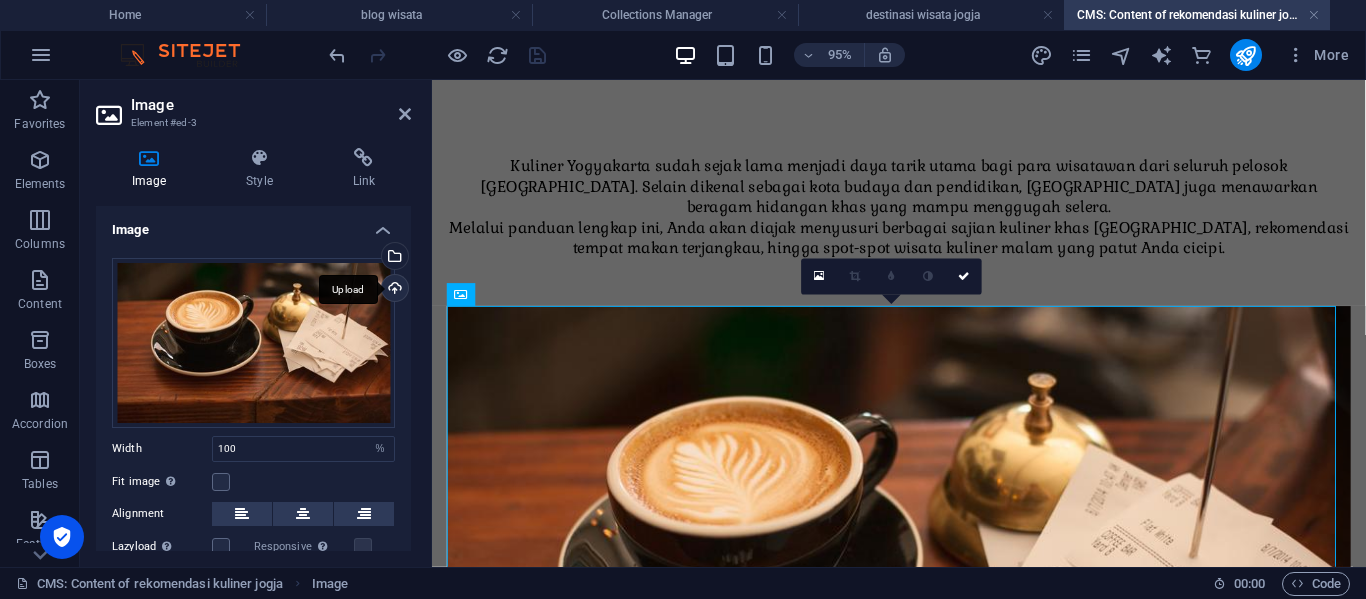 click on "Upload" at bounding box center (393, 290) 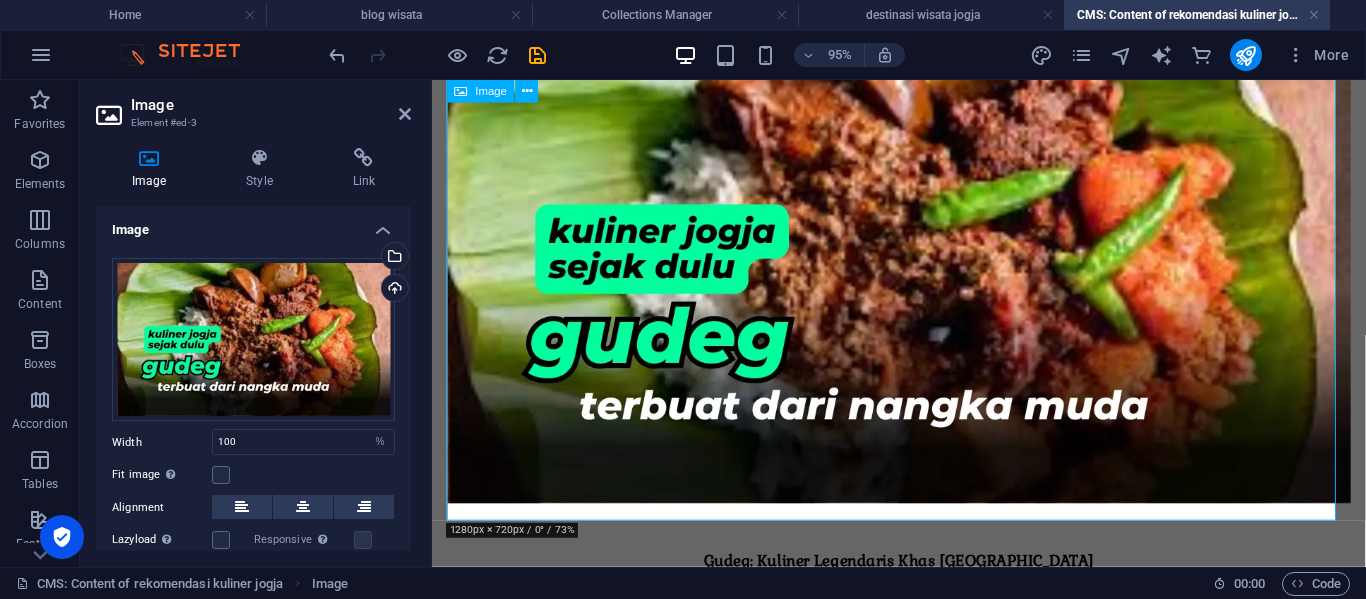 scroll, scrollTop: 300, scrollLeft: 0, axis: vertical 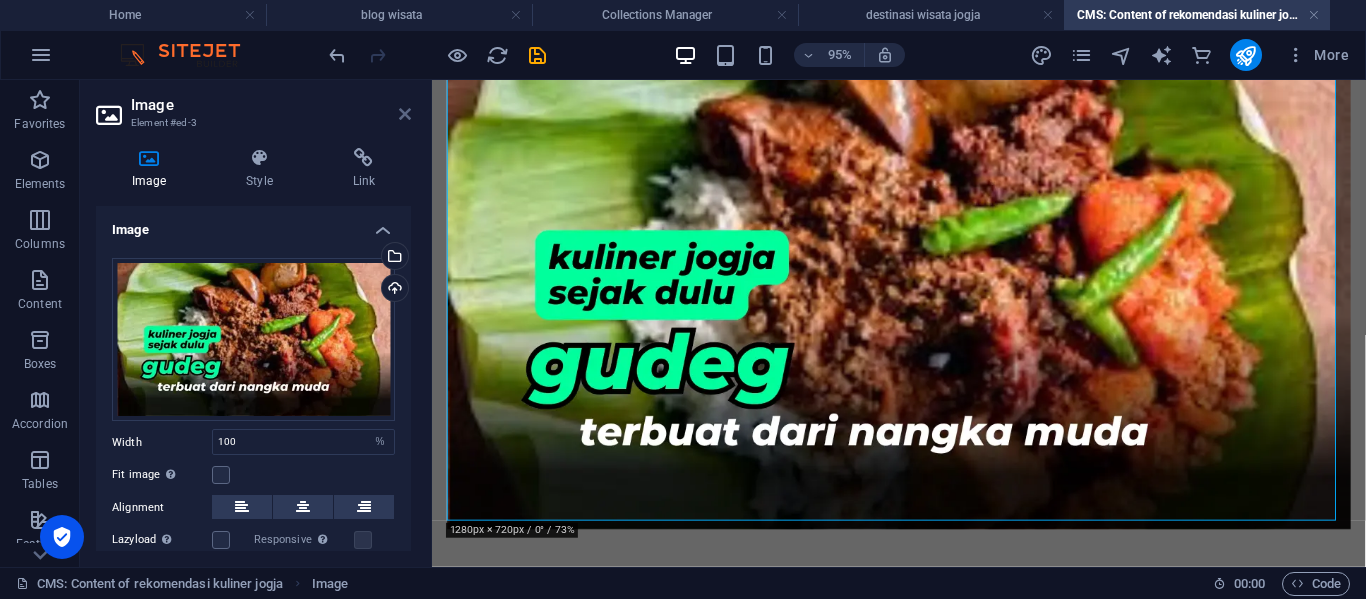 click at bounding box center (405, 114) 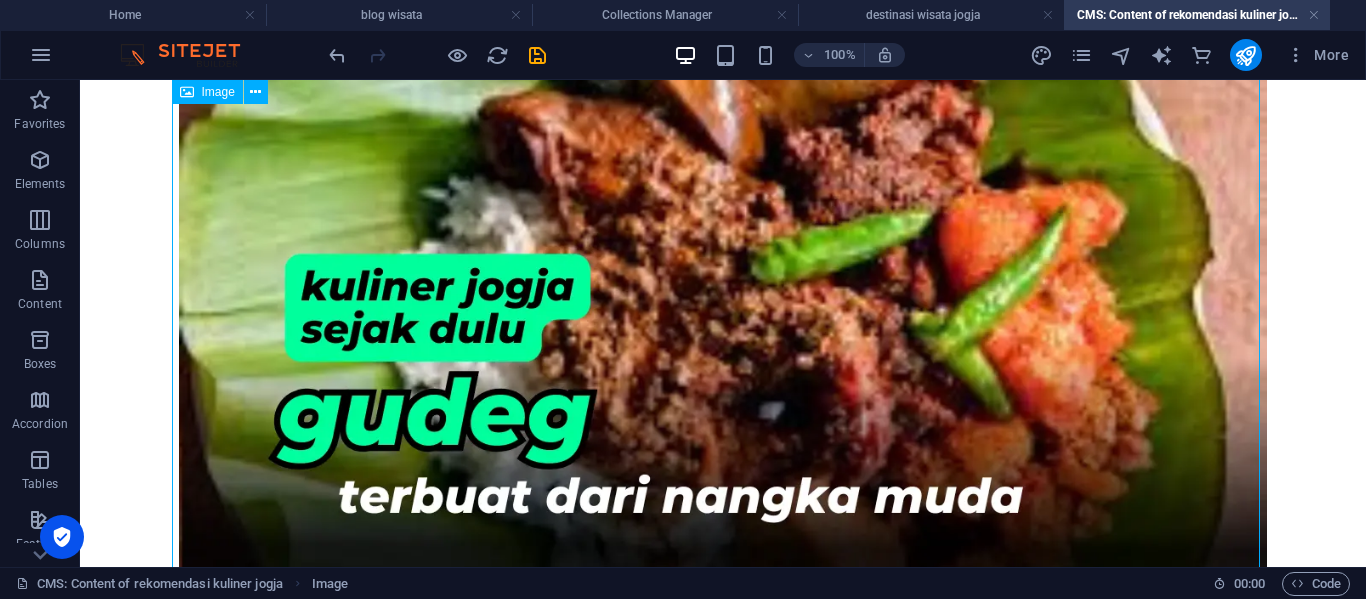 scroll, scrollTop: 278, scrollLeft: 0, axis: vertical 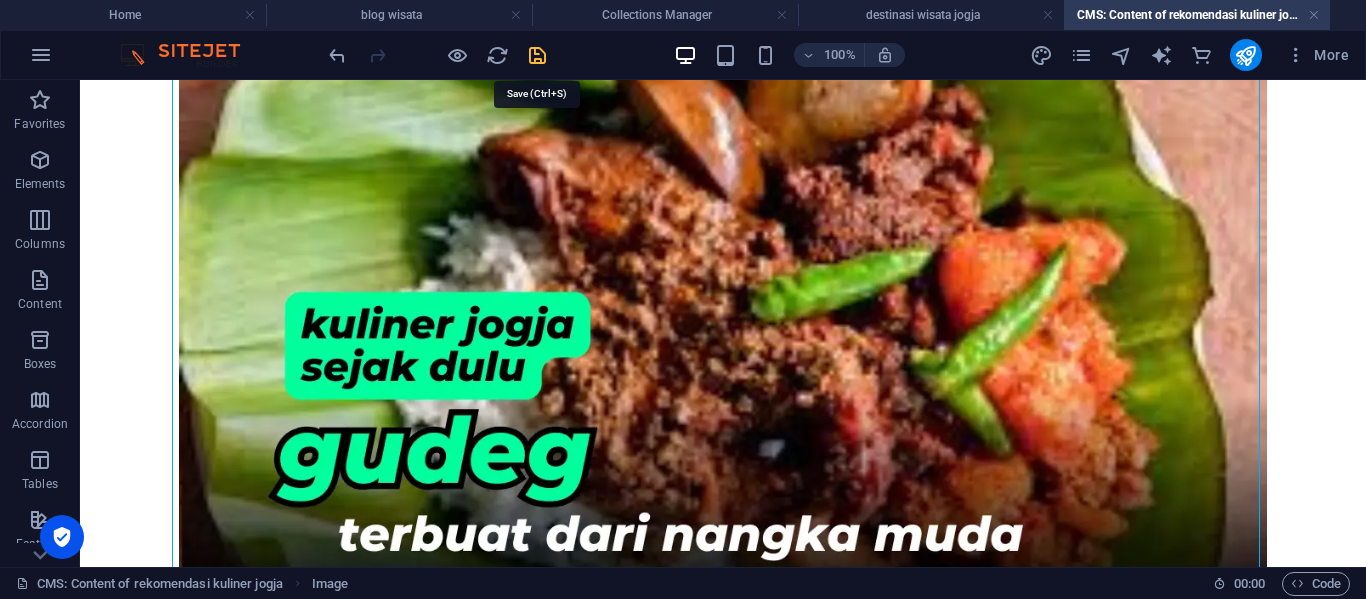 drag, startPoint x: 539, startPoint y: 53, endPoint x: 520, endPoint y: 21, distance: 37.215588 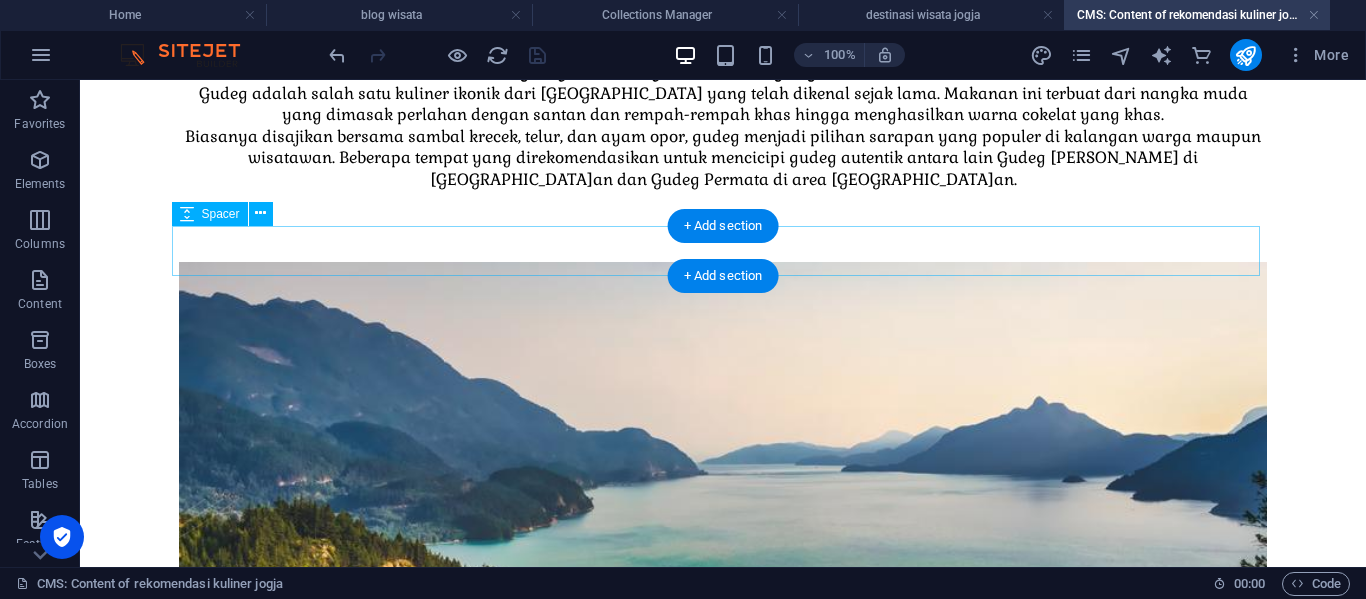 scroll, scrollTop: 778, scrollLeft: 0, axis: vertical 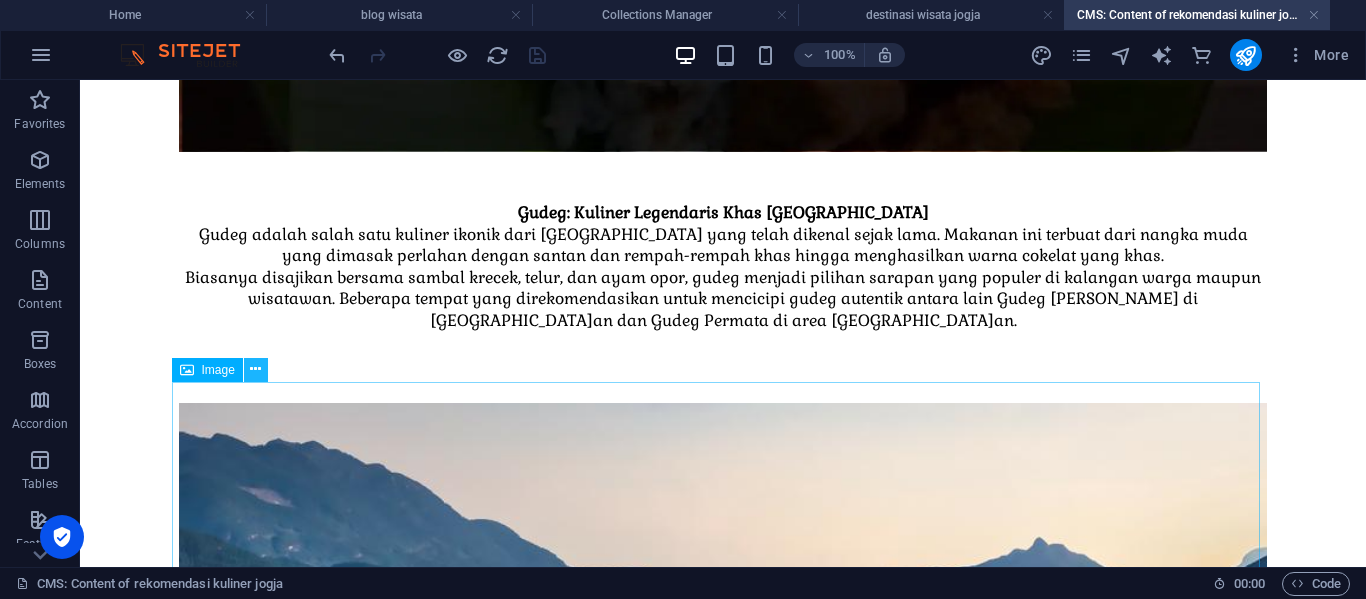 click at bounding box center (256, 370) 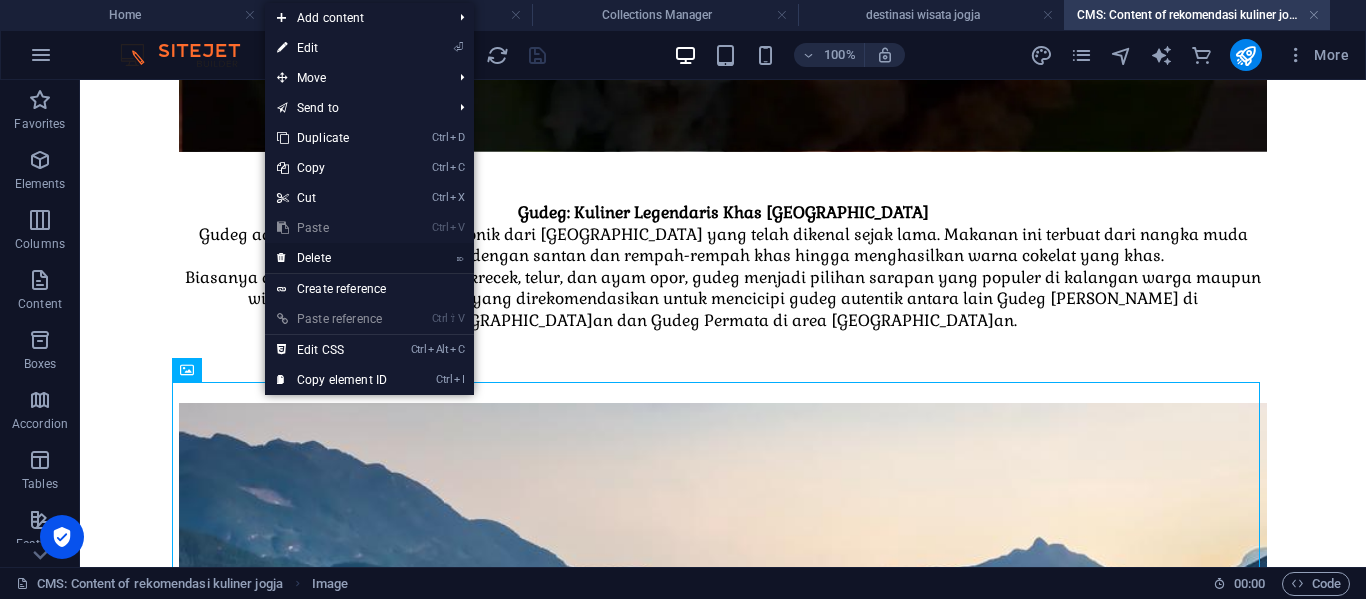 click on "⌦  Delete" at bounding box center [332, 258] 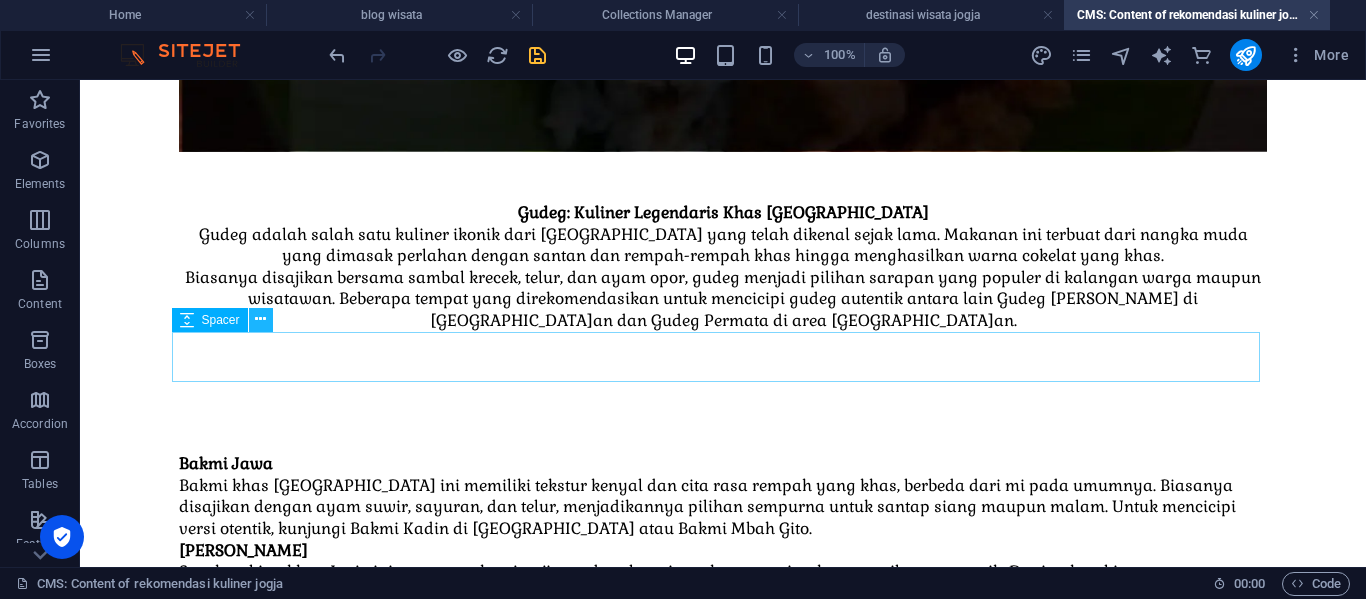 click at bounding box center [260, 319] 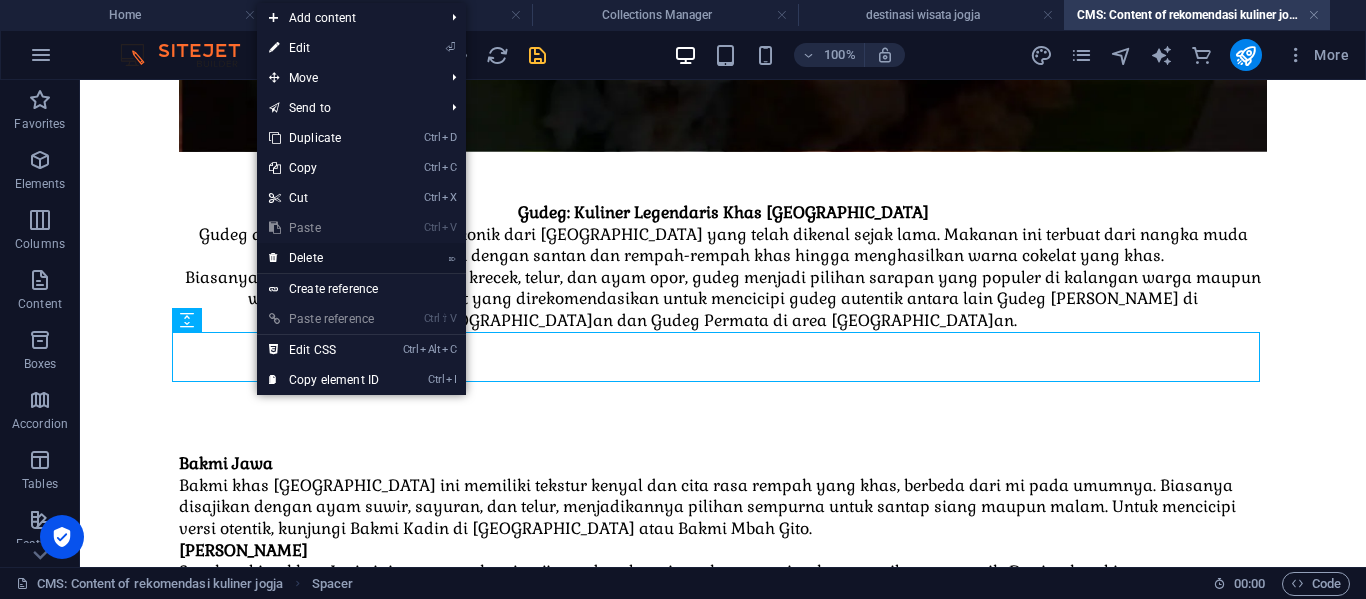 drag, startPoint x: 312, startPoint y: 254, endPoint x: 231, endPoint y: 176, distance: 112.44999 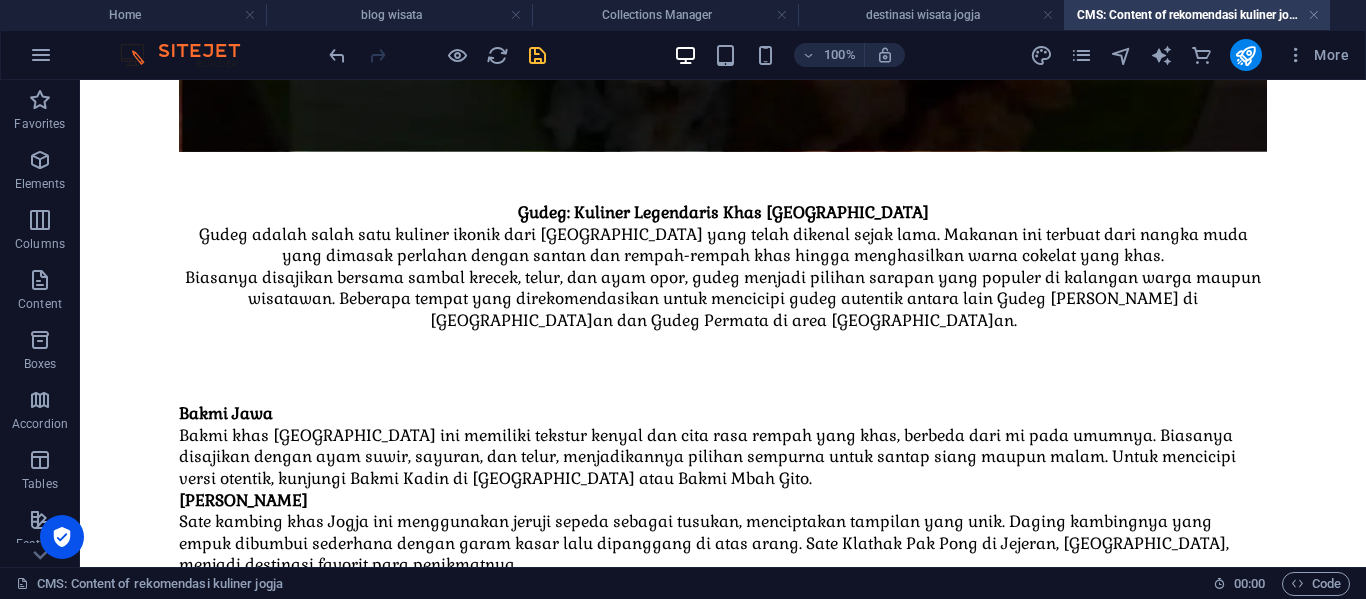 click on "Kuliner Yogyakarta sudah sejak lama menjadi daya tarik utama bagi para wisatawan dari seluruh pelosok [GEOGRAPHIC_DATA]. Selain dikenal sebagai kota budaya dan pendidikan, [GEOGRAPHIC_DATA] juga menawarkan beragam hidangan khas yang mampu menggugah selera. Melalui panduan lengkap ini, Anda akan diajak menyusuri berbagai sajian kuliner khas [GEOGRAPHIC_DATA], rekomendasi tempat makan terjangkau, hingga spot-spot wisata kuliner malam yang patut Anda cicipi. [DEMOGRAPHIC_DATA]: Kuliner Legendaris Khas Yogyakarta [DEMOGRAPHIC_DATA] adalah salah satu kuliner ikonik dari [GEOGRAPHIC_DATA] yang telah dikenal sejak lama. Makanan ini terbuat dari nangka muda yang dimasak perlahan dengan santan dan rempah-rempah khas hingga menghasilkan warna cokelat yang khas. Biasanya disajikan bersama sambal krecek, telur, dan ayam opor, gudeg menjadi pilihan sarapan yang populer di kalangan warga maupun wisatawan. Beberapa tempat yang direkomendasikan untuk mencicipi gudeg autentik antara lain Gudeg [PERSON_NAME] di [GEOGRAPHIC_DATA]an dan Gudeg Permata di area [GEOGRAPHIC_DATA]an. Bakmi Jawa Sate Klathak" at bounding box center [723, 216] 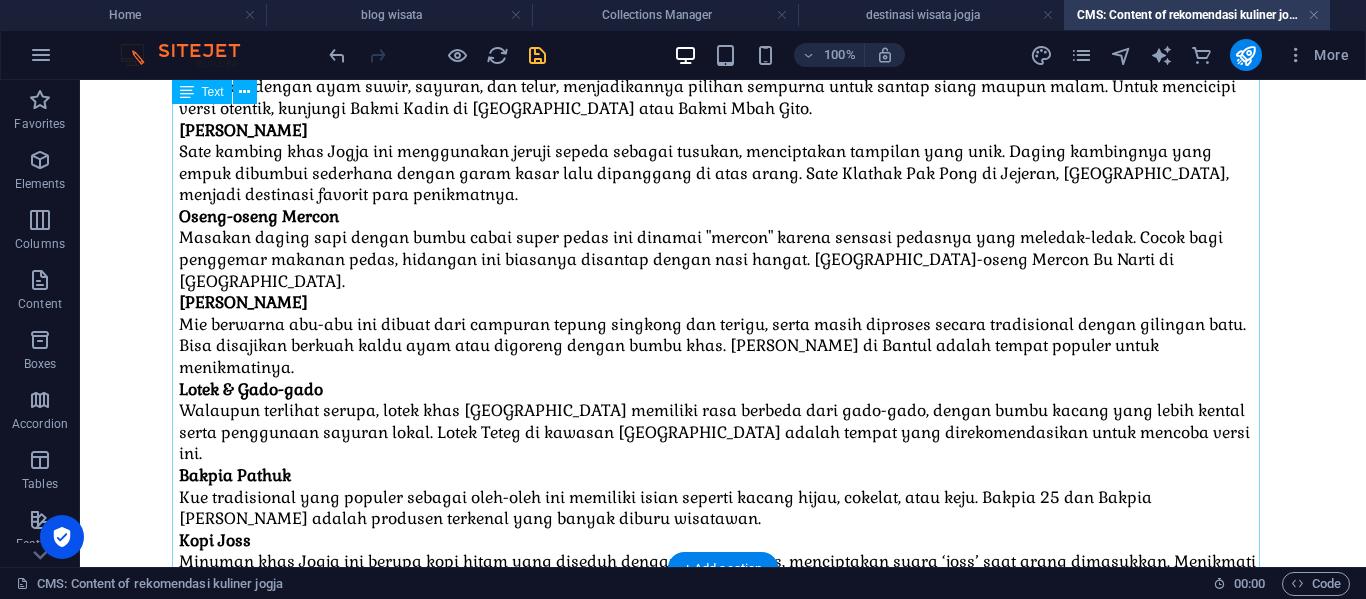 scroll, scrollTop: 877, scrollLeft: 0, axis: vertical 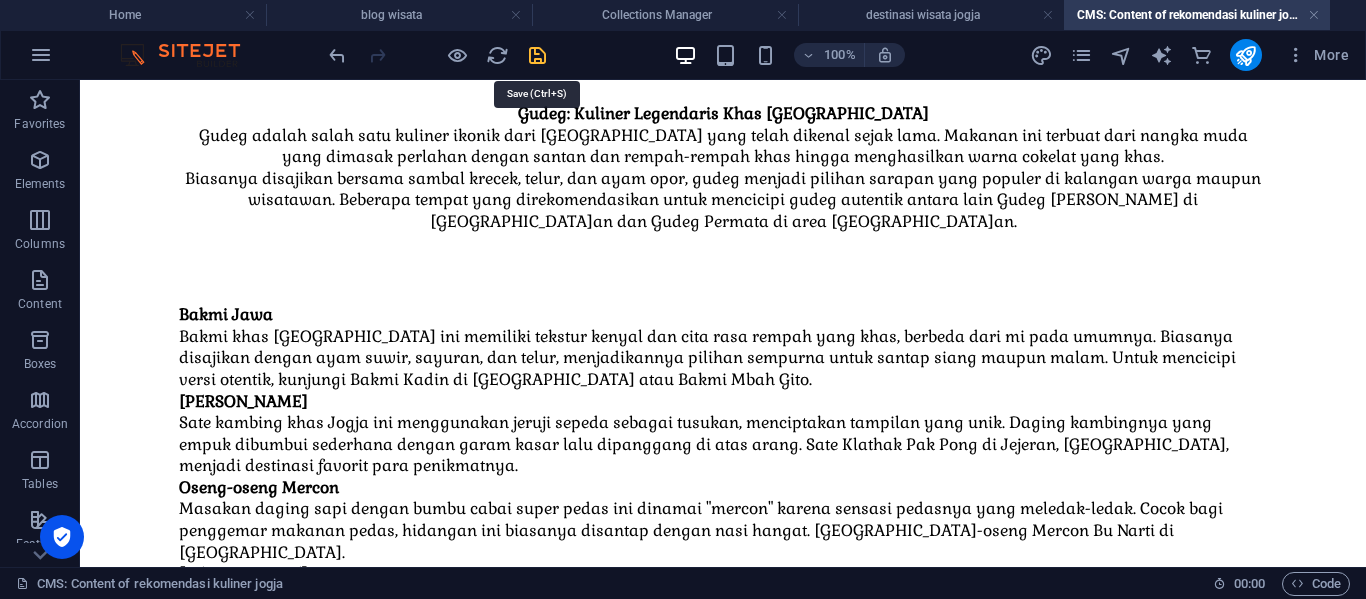 drag, startPoint x: 536, startPoint y: 56, endPoint x: 850, endPoint y: 22, distance: 315.8354 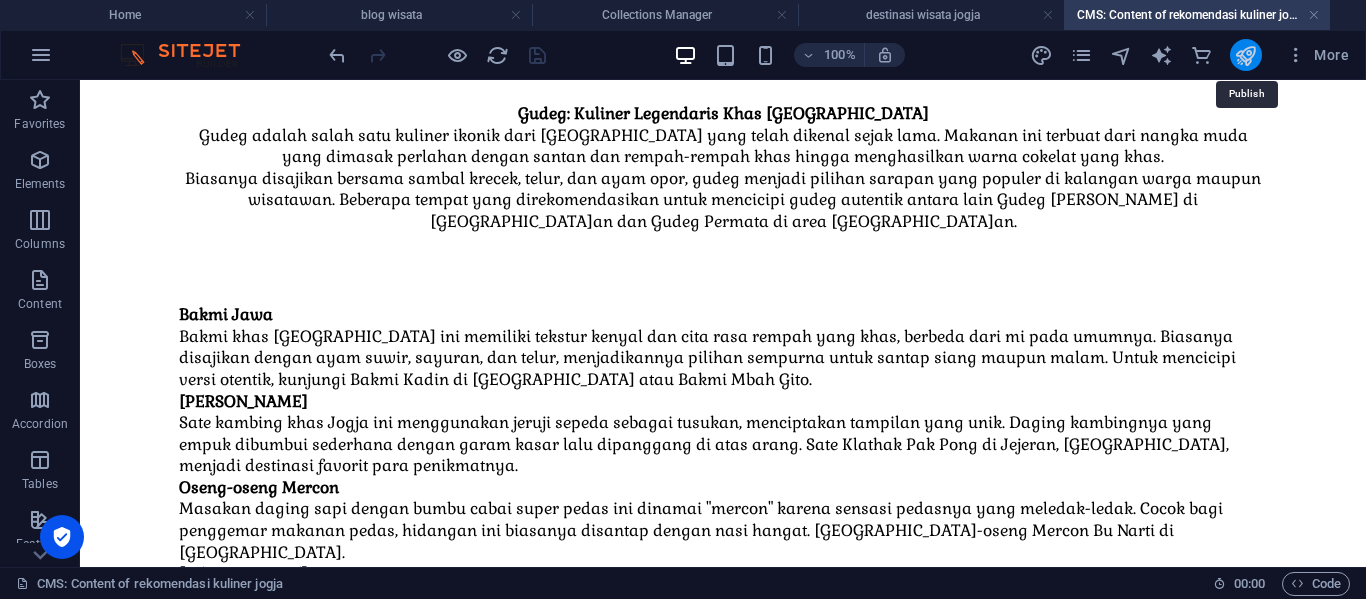 drag, startPoint x: 1253, startPoint y: 52, endPoint x: 97, endPoint y: 249, distance: 1172.6658 